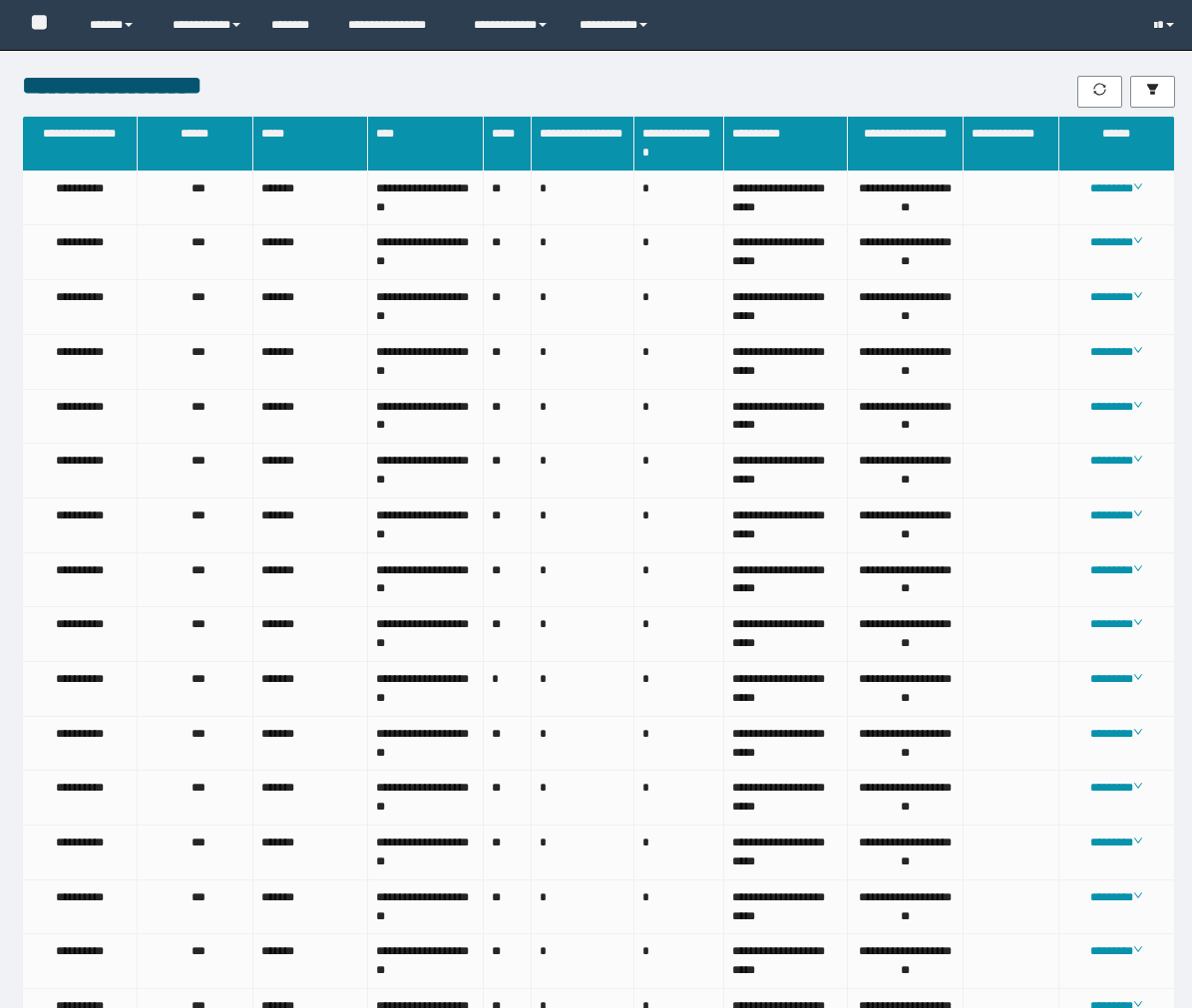 scroll, scrollTop: 1771, scrollLeft: 0, axis: vertical 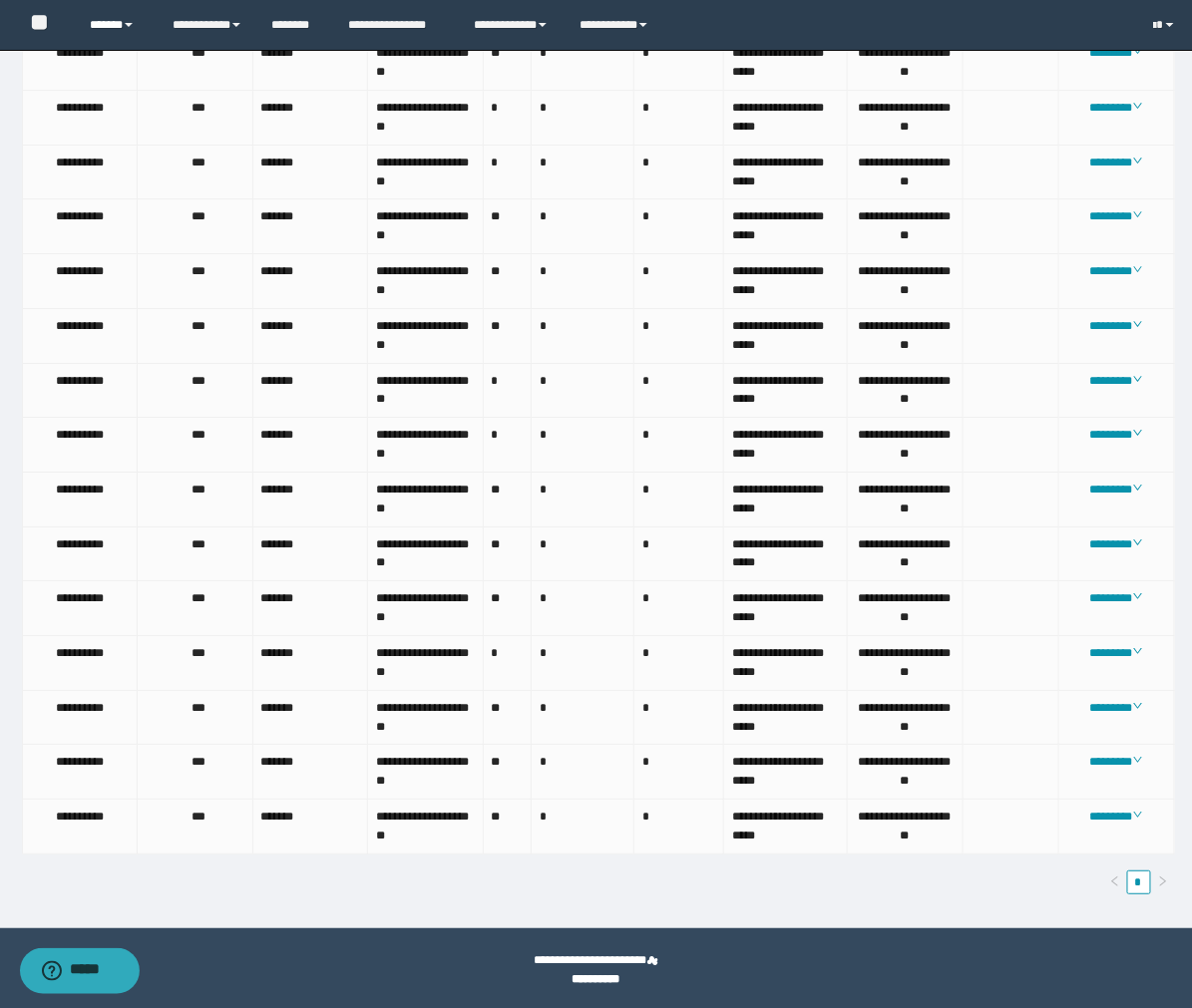 click on "******" at bounding box center [116, 25] 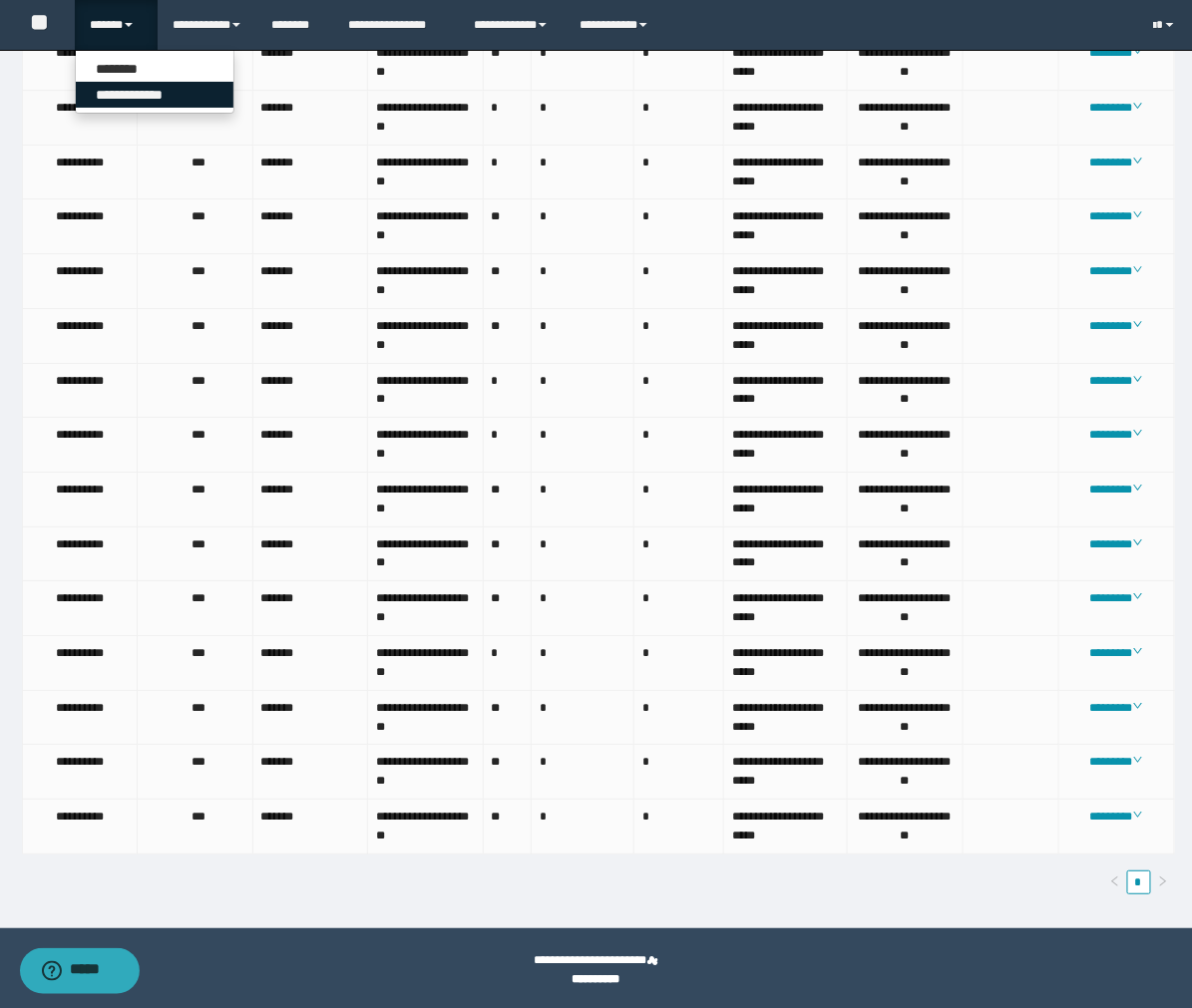 drag, startPoint x: 147, startPoint y: 97, endPoint x: 132, endPoint y: 105, distance: 17 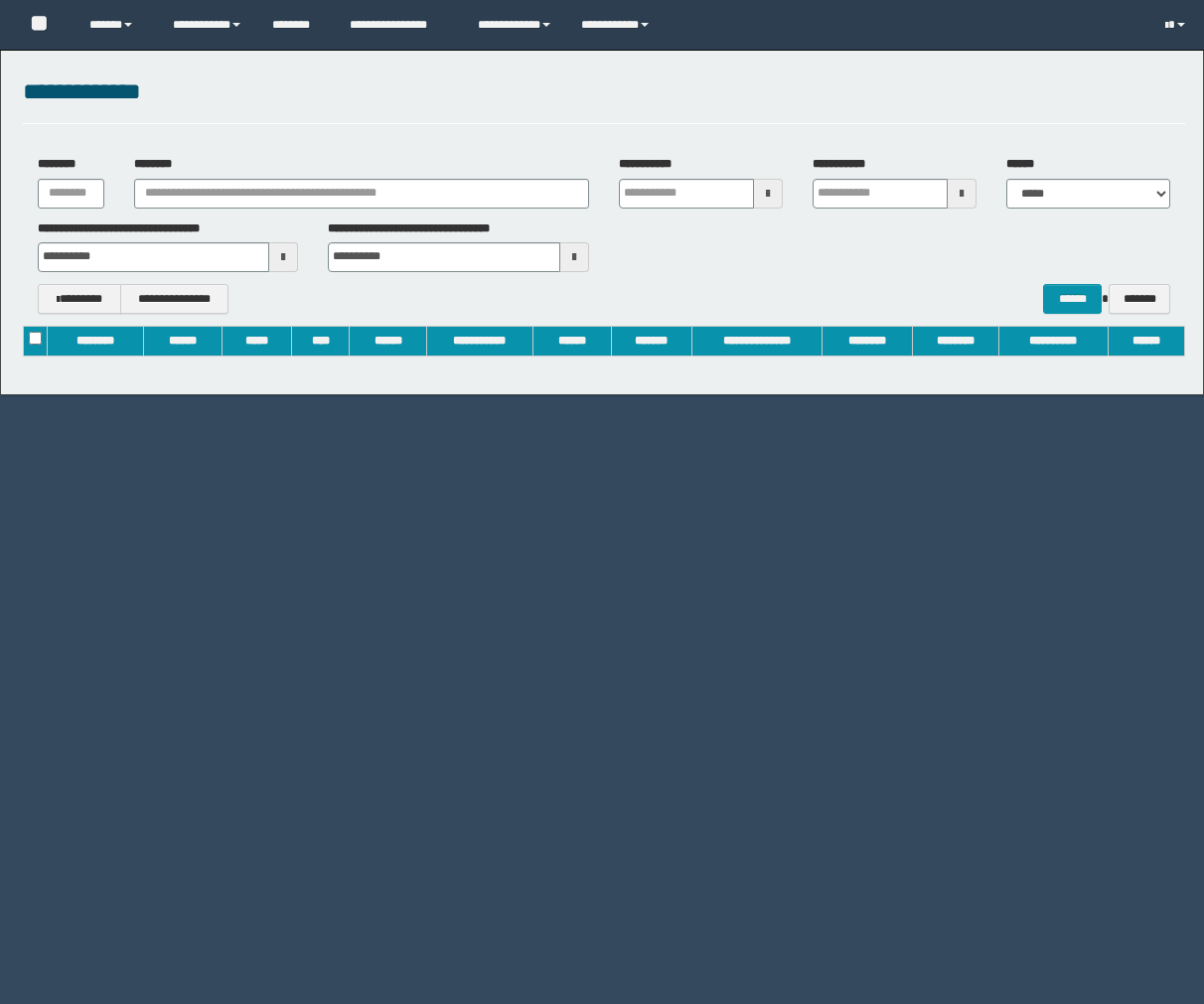 scroll, scrollTop: 0, scrollLeft: 0, axis: both 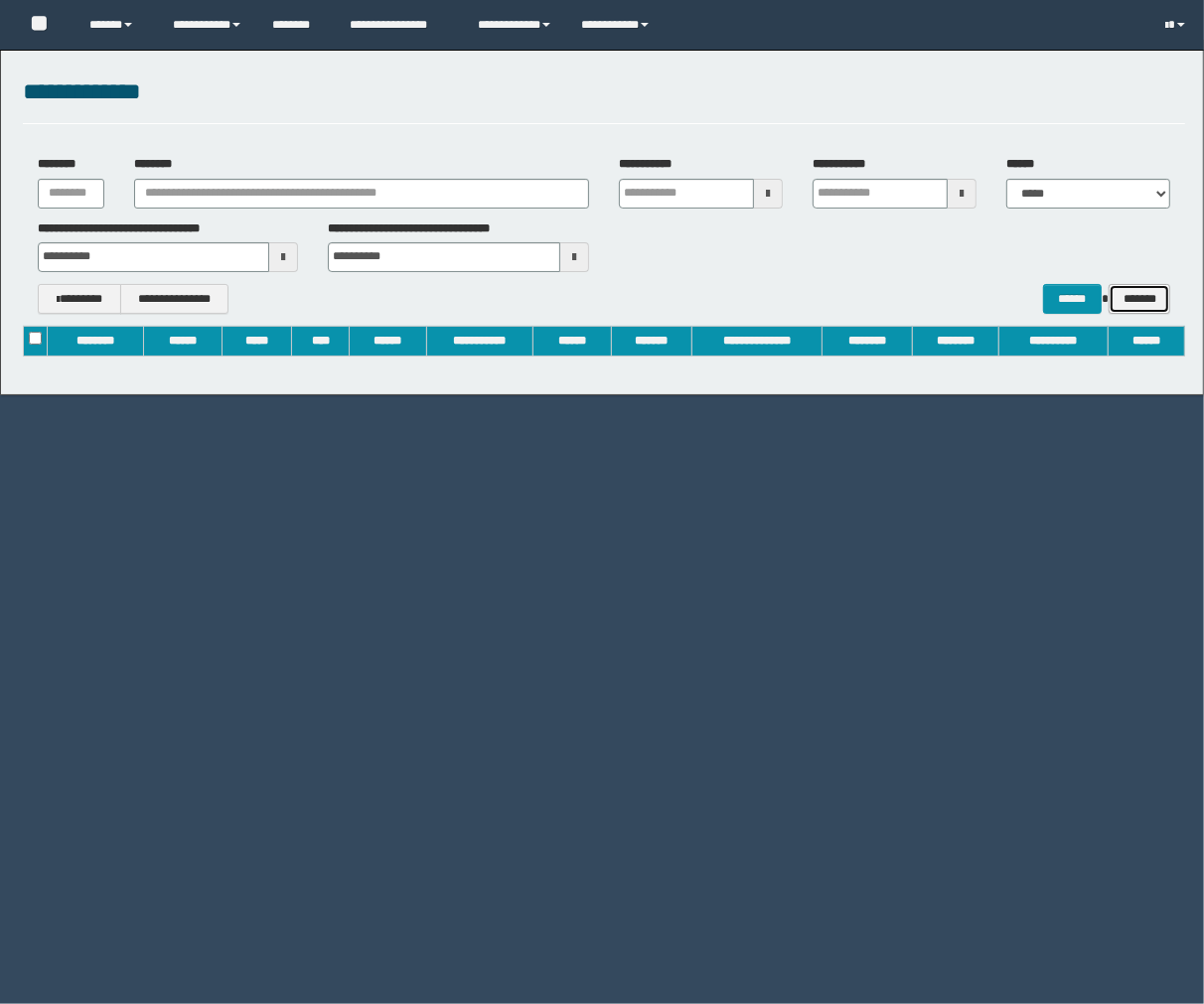 click on "*******" at bounding box center [1139, 299] 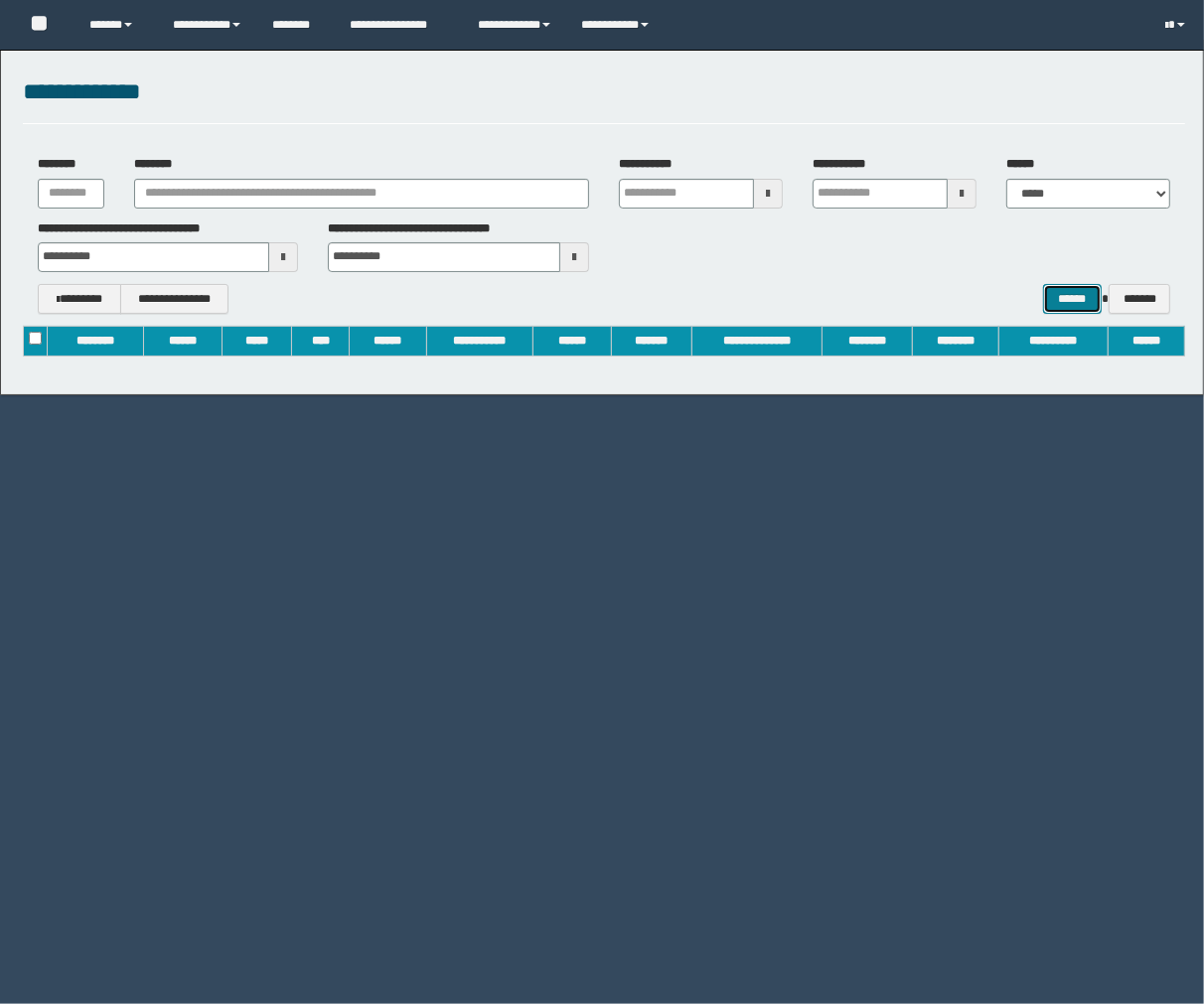 click on "******" at bounding box center (1073, 299) 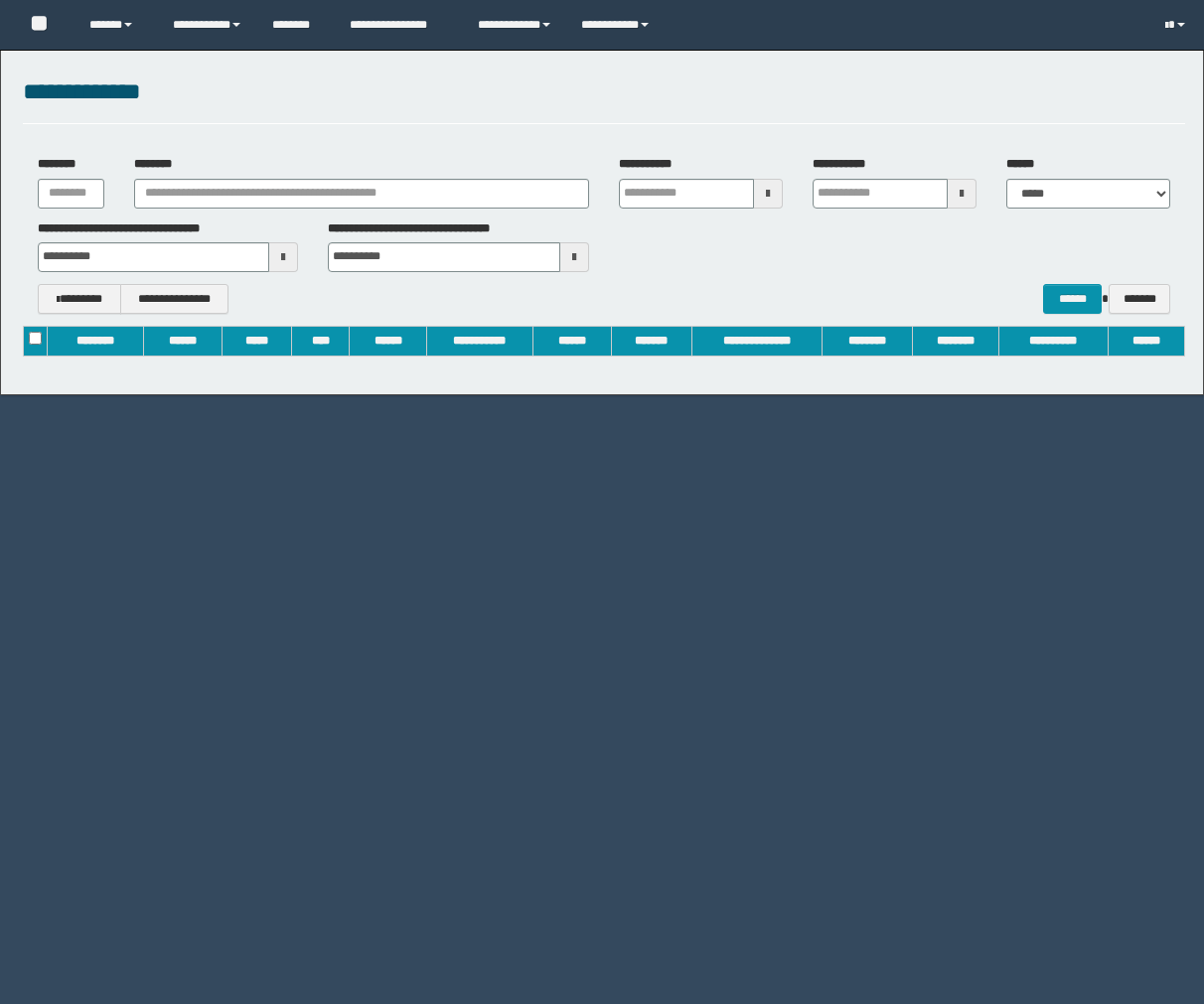 scroll, scrollTop: 0, scrollLeft: 0, axis: both 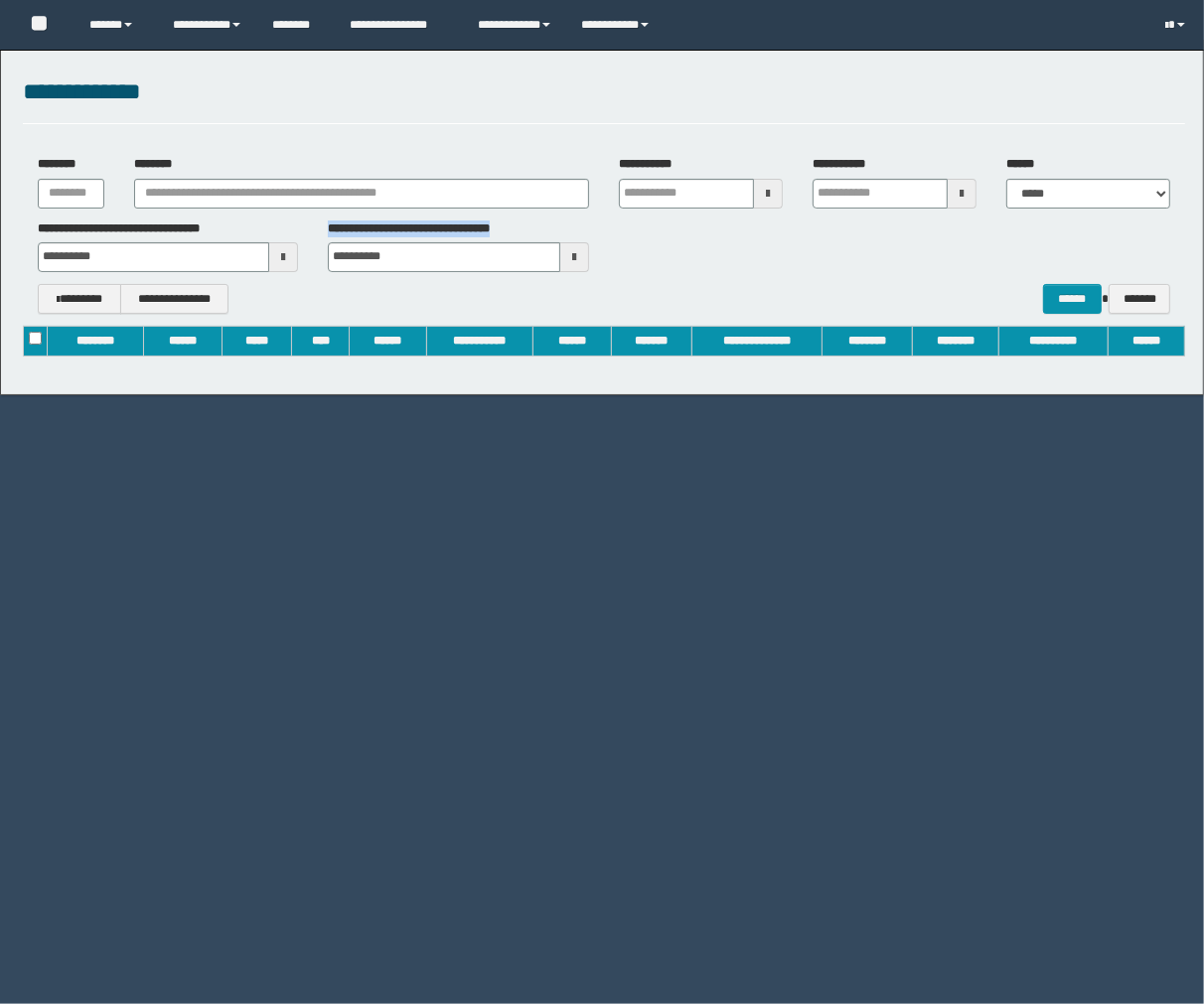 drag, startPoint x: 409, startPoint y: 239, endPoint x: 304, endPoint y: 230, distance: 105.385008 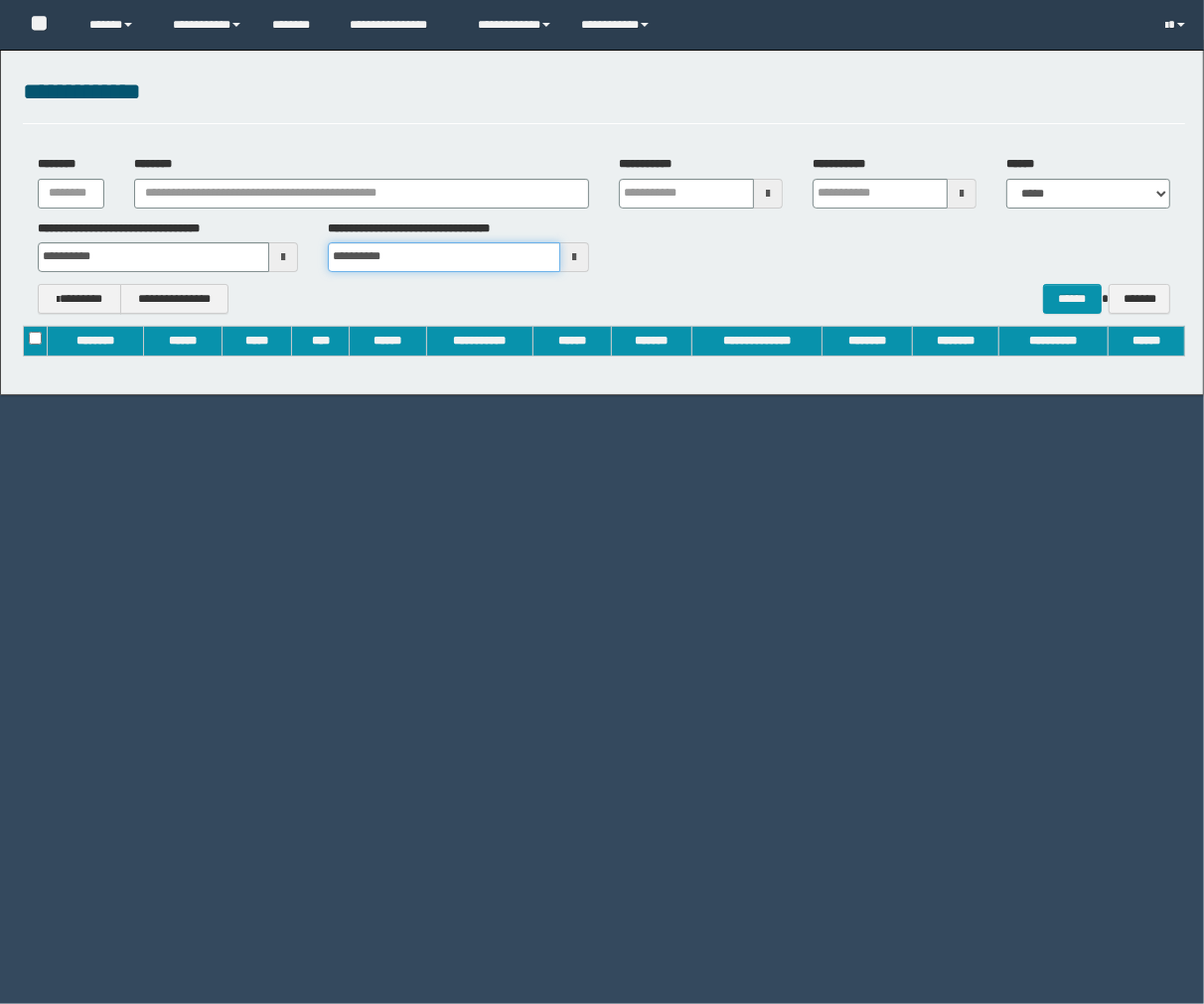 drag, startPoint x: 432, startPoint y: 270, endPoint x: 306, endPoint y: 258, distance: 126.57014 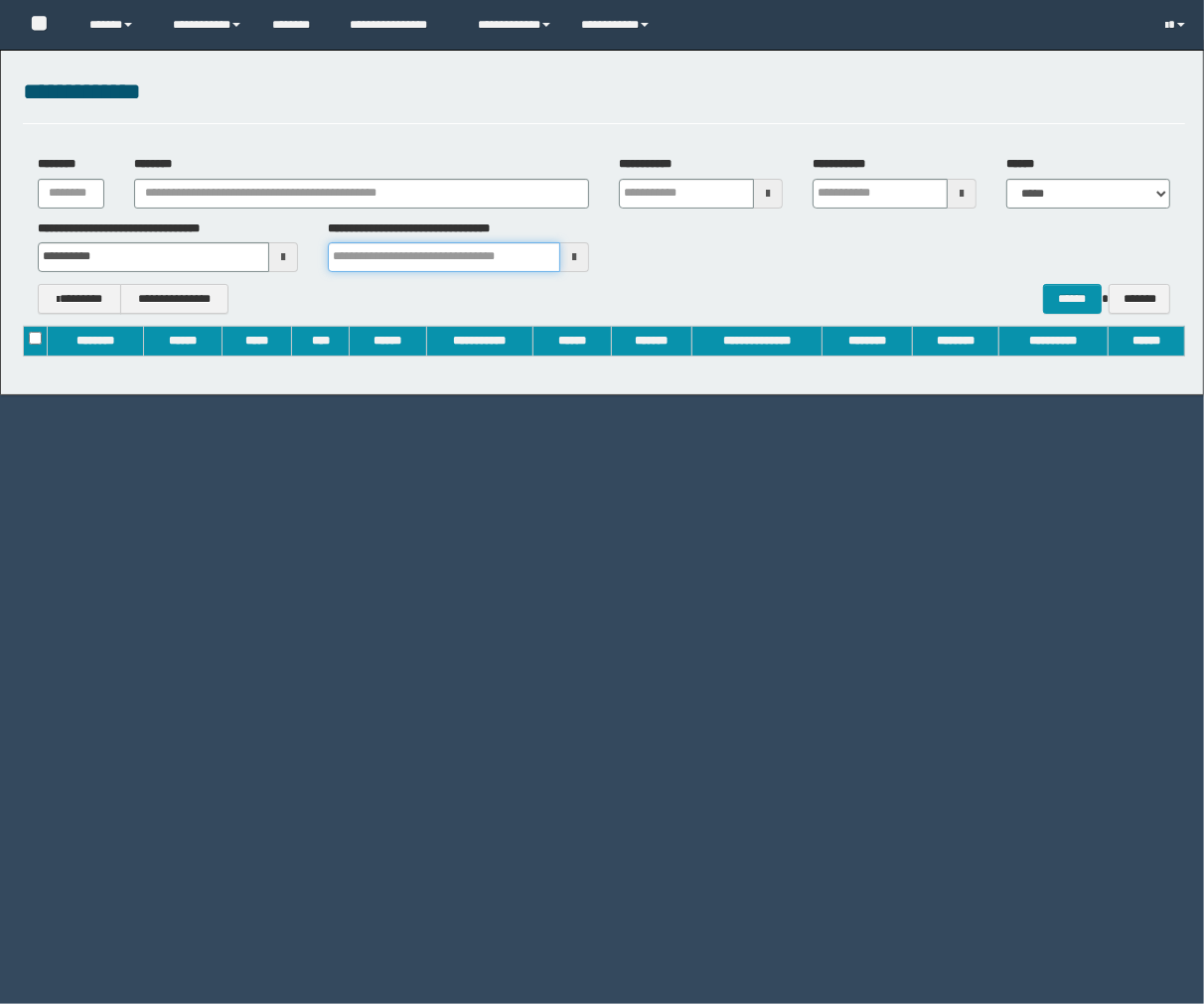 type 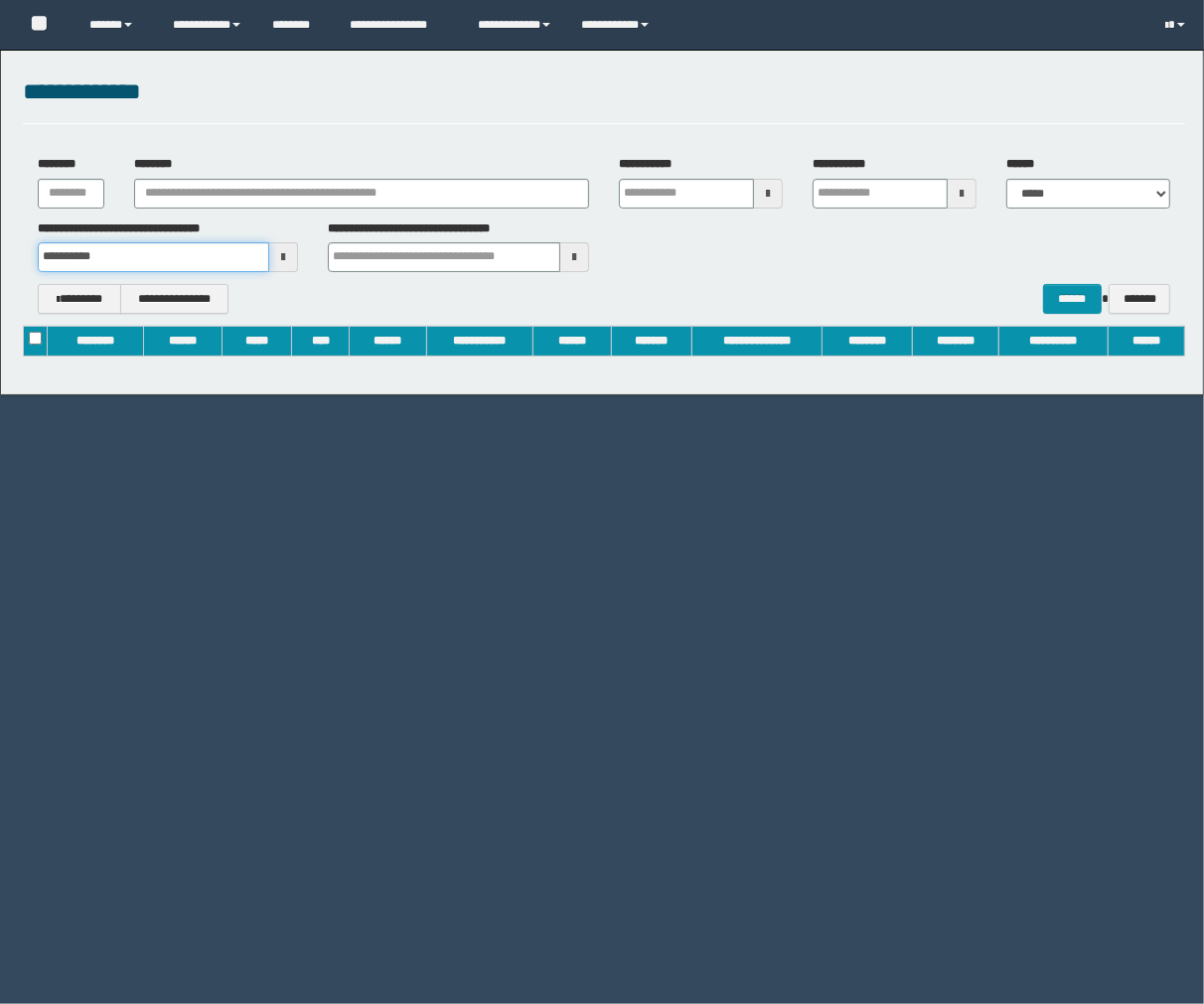 type on "*****" 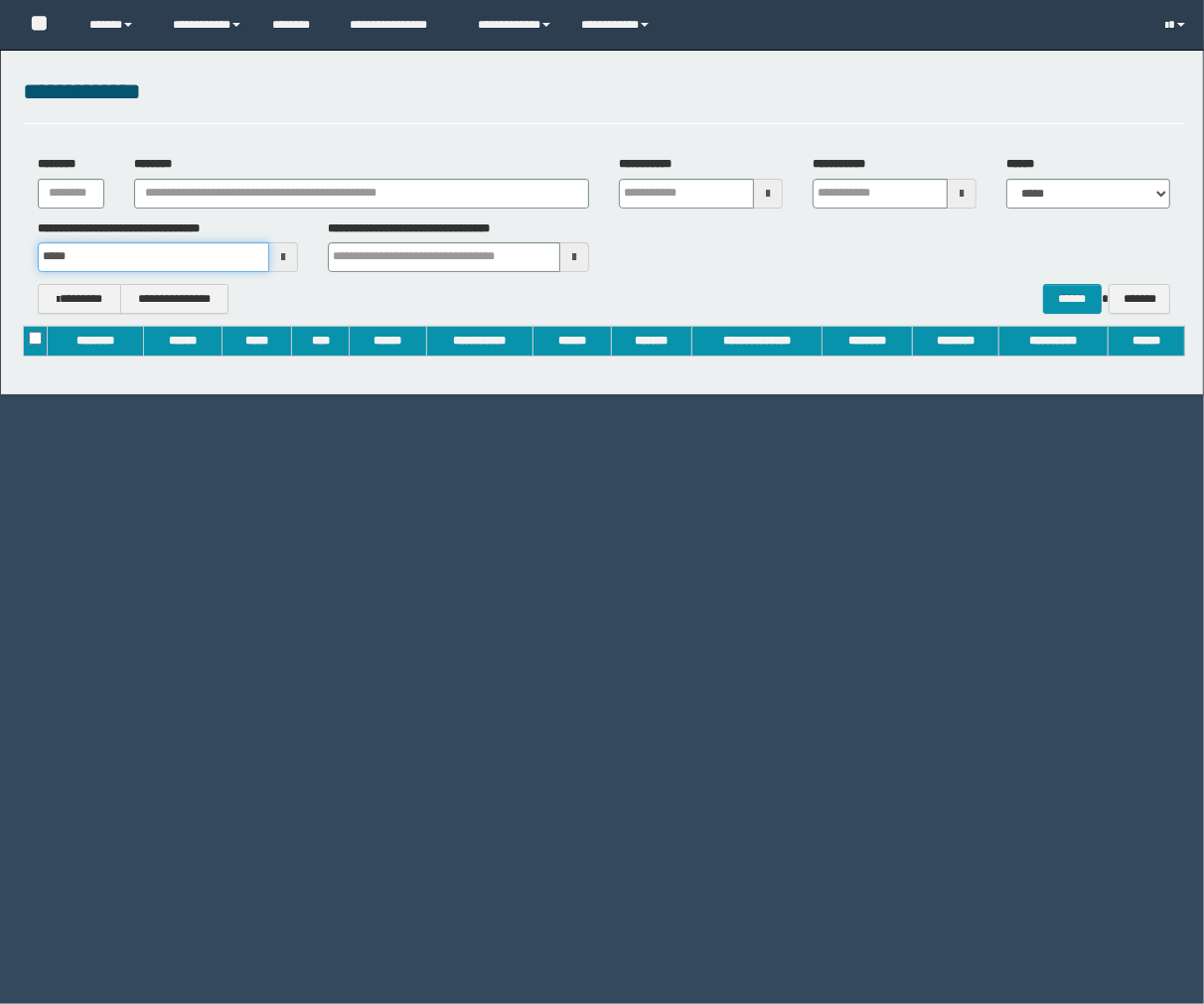 drag, startPoint x: 142, startPoint y: 250, endPoint x: 71, endPoint y: 246, distance: 71.11259 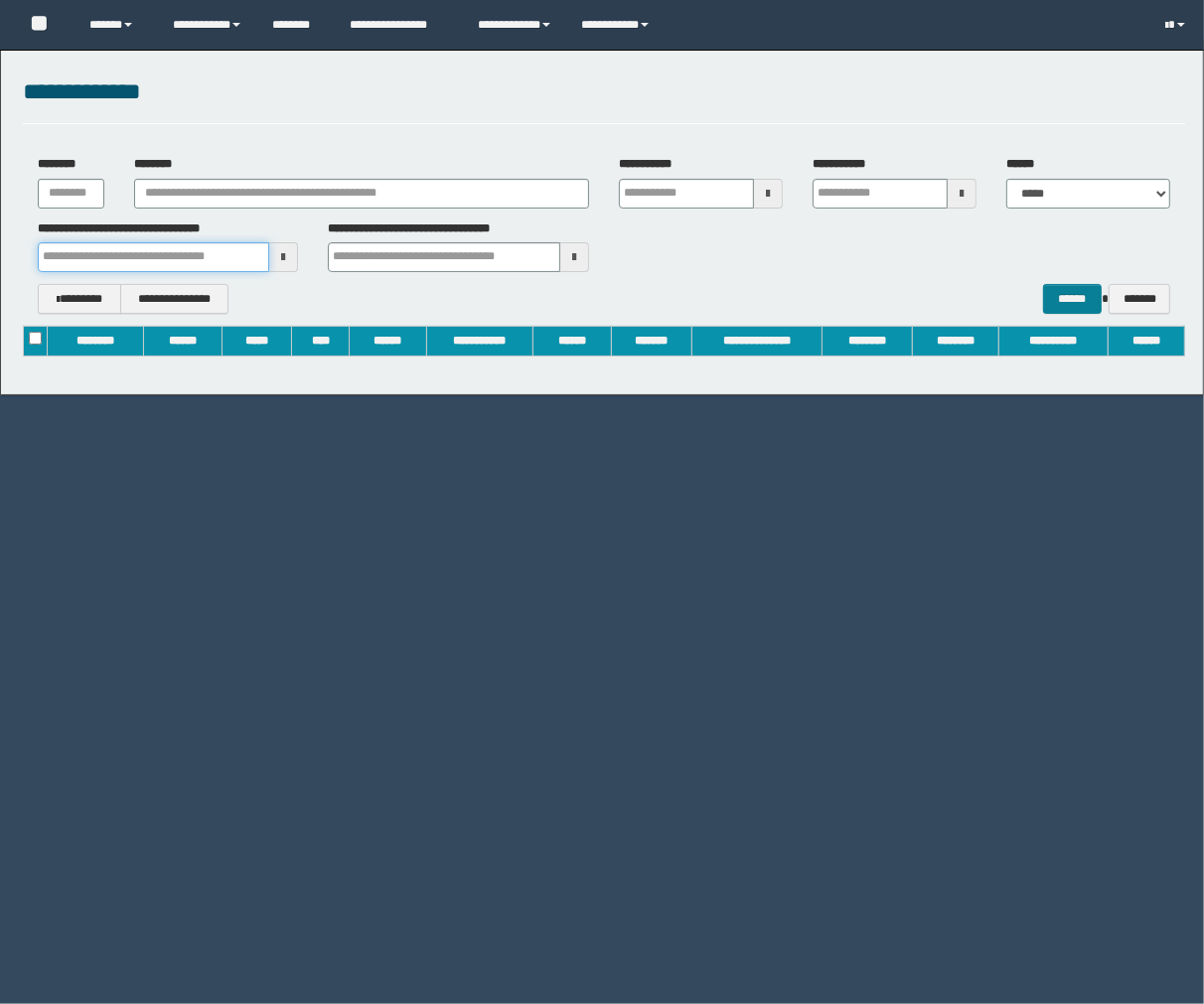 type 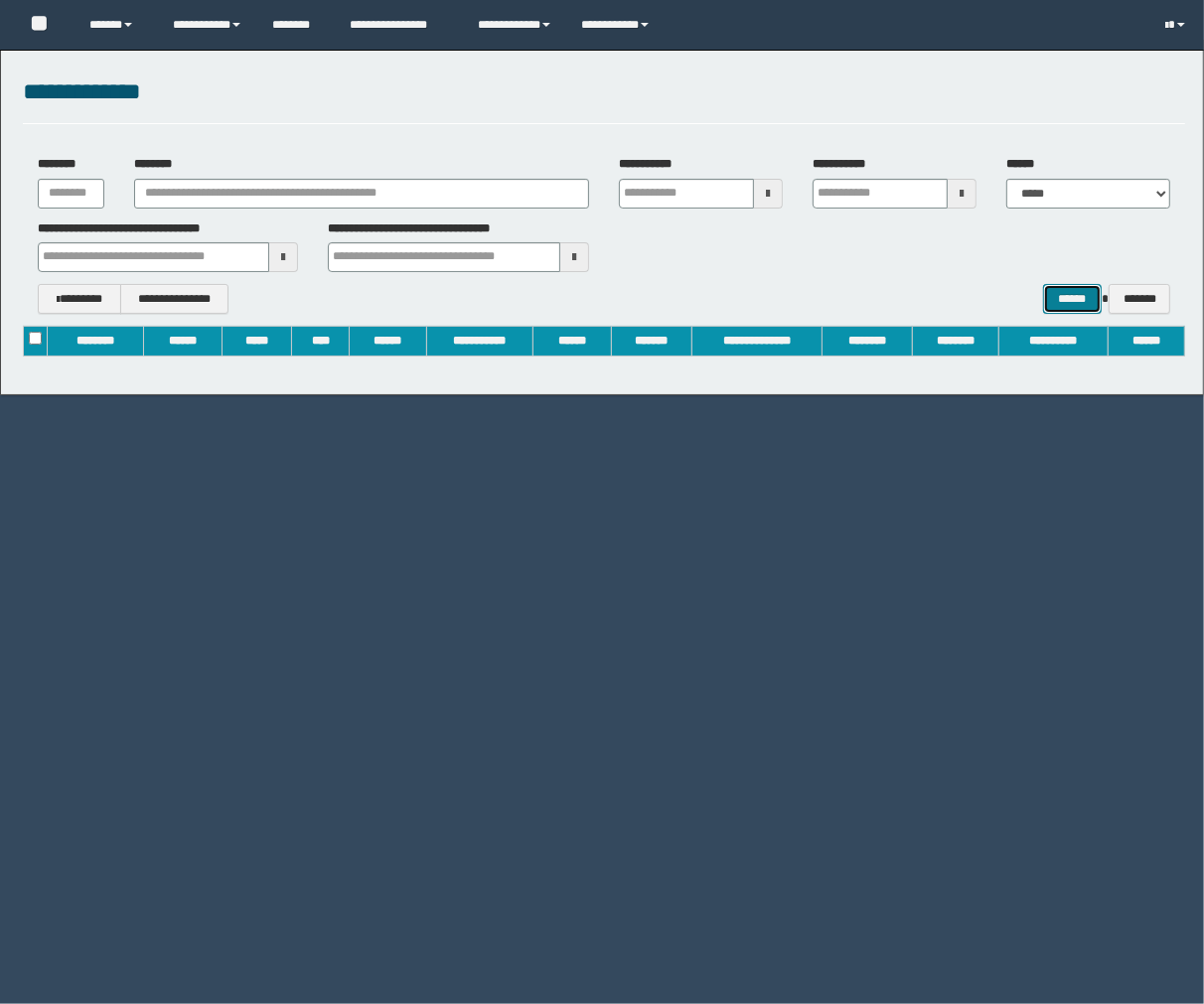 click on "******" at bounding box center [1073, 299] 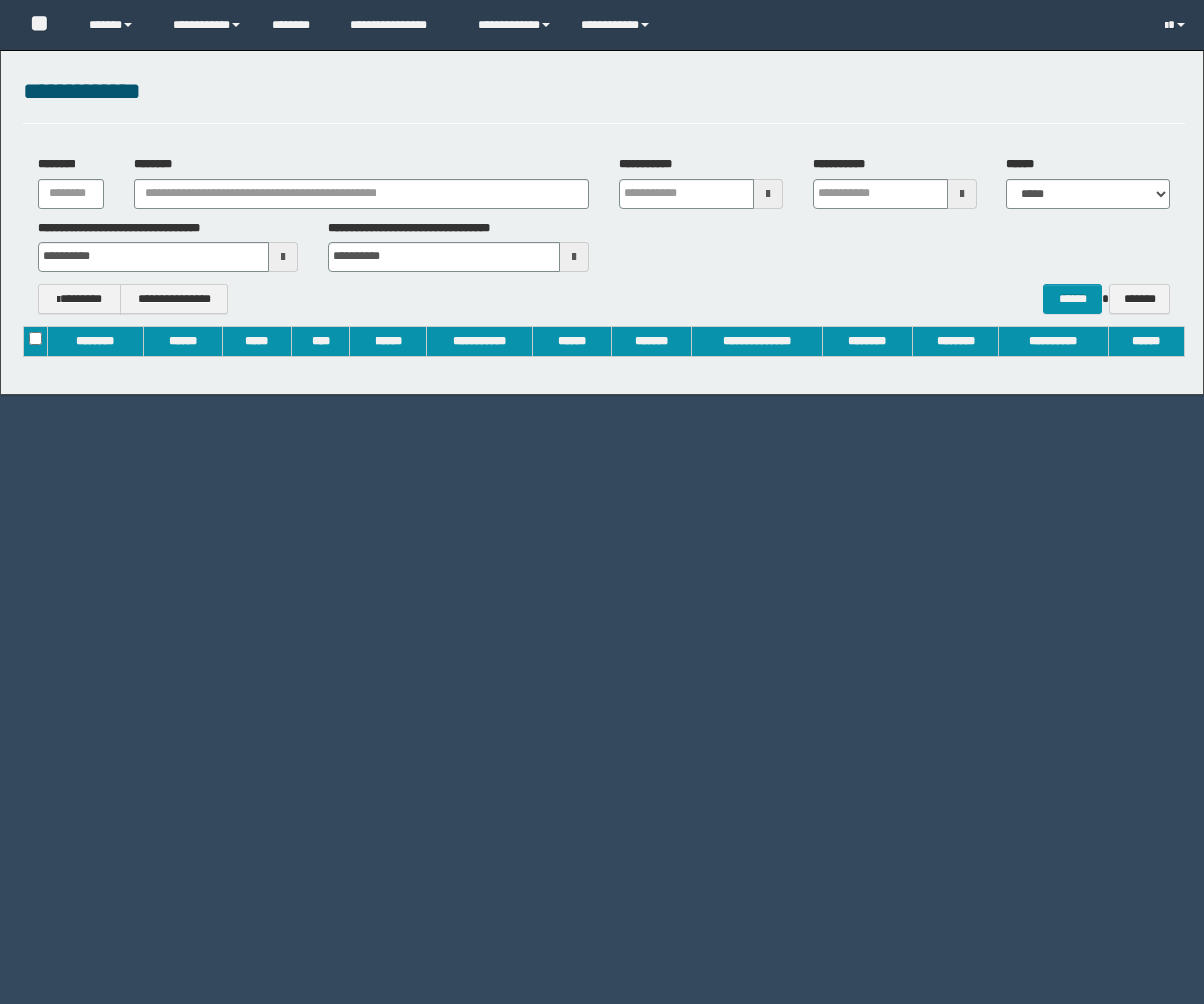 scroll, scrollTop: 0, scrollLeft: 0, axis: both 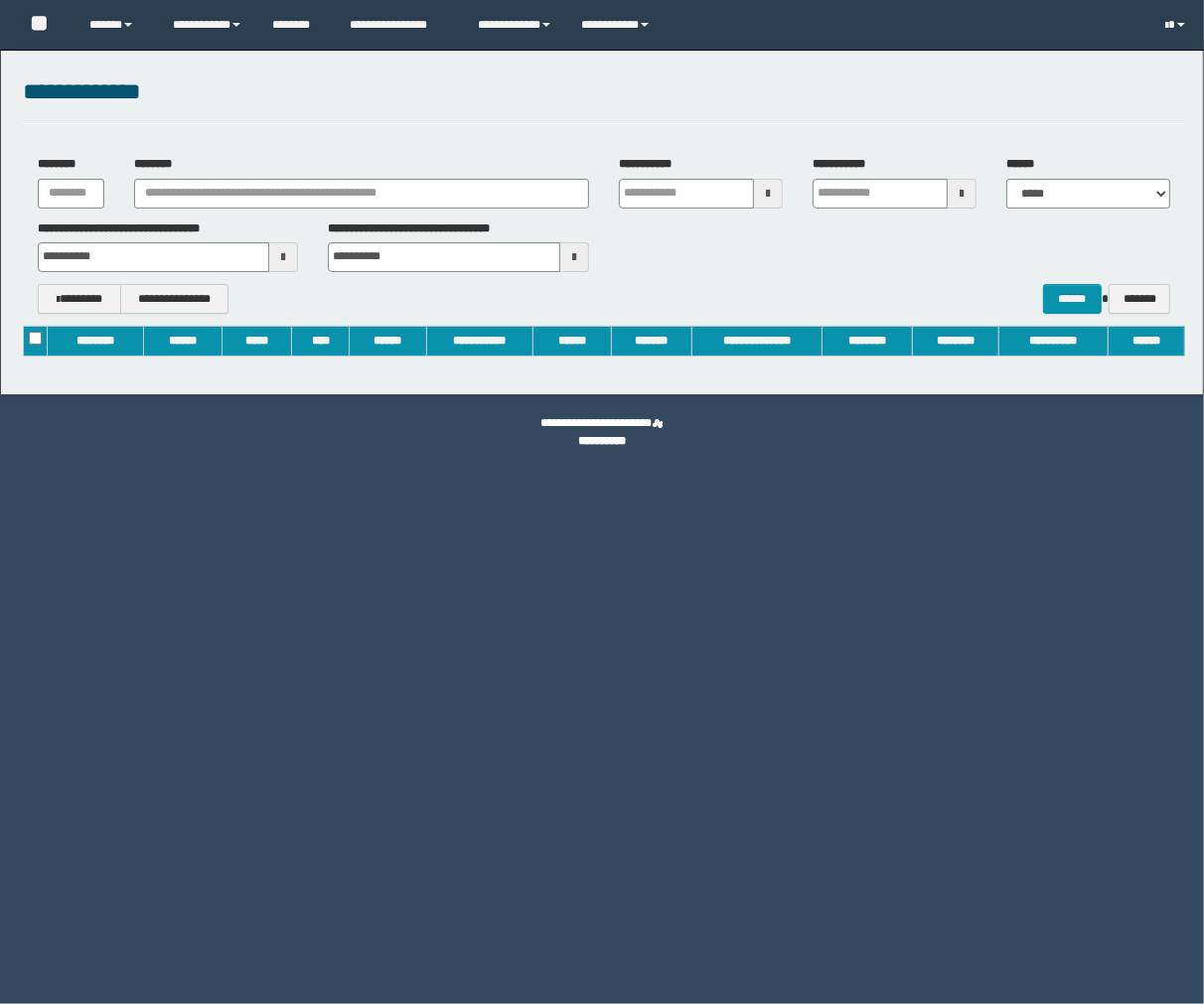 type 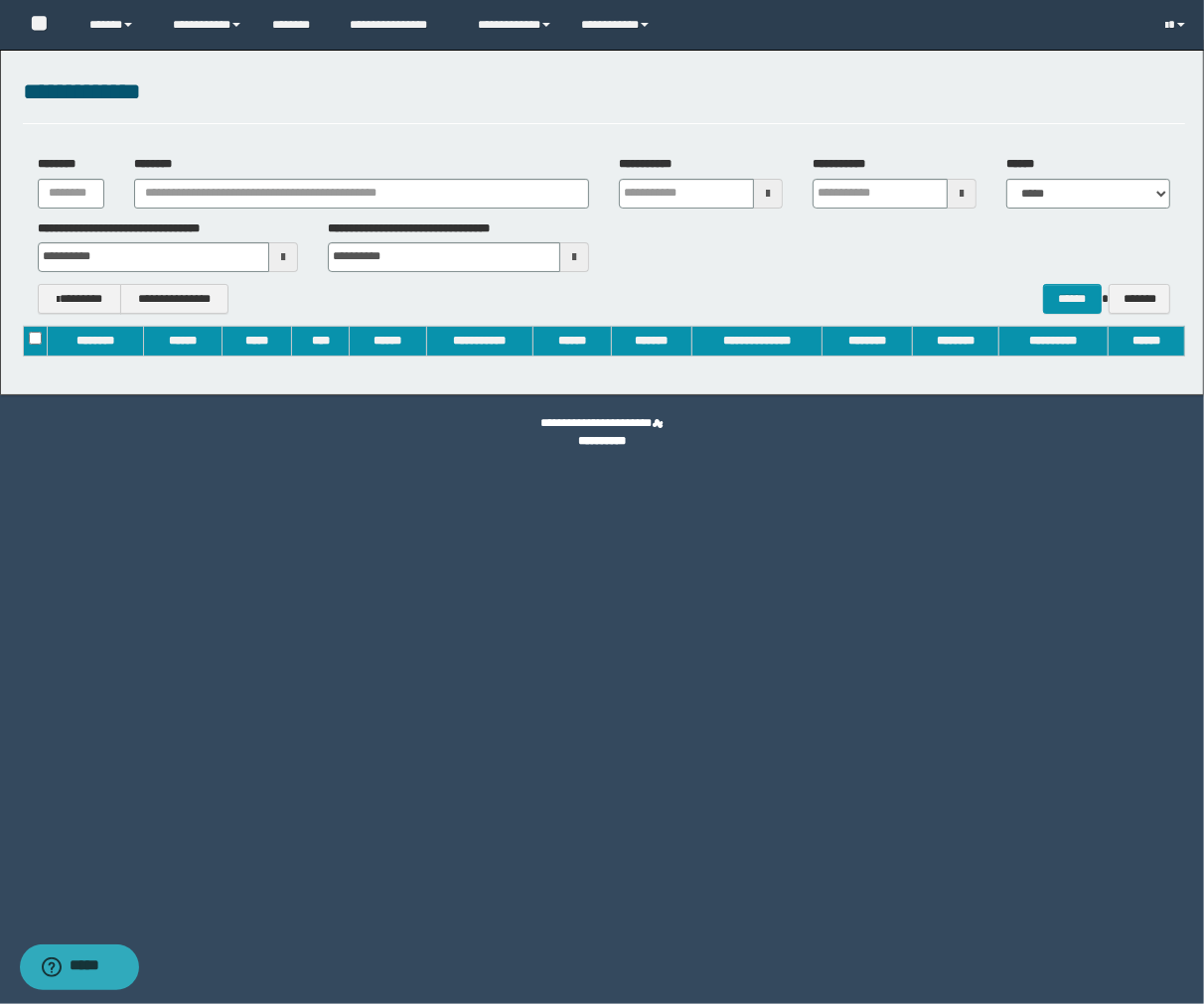 click on "**********" at bounding box center (602, 502) 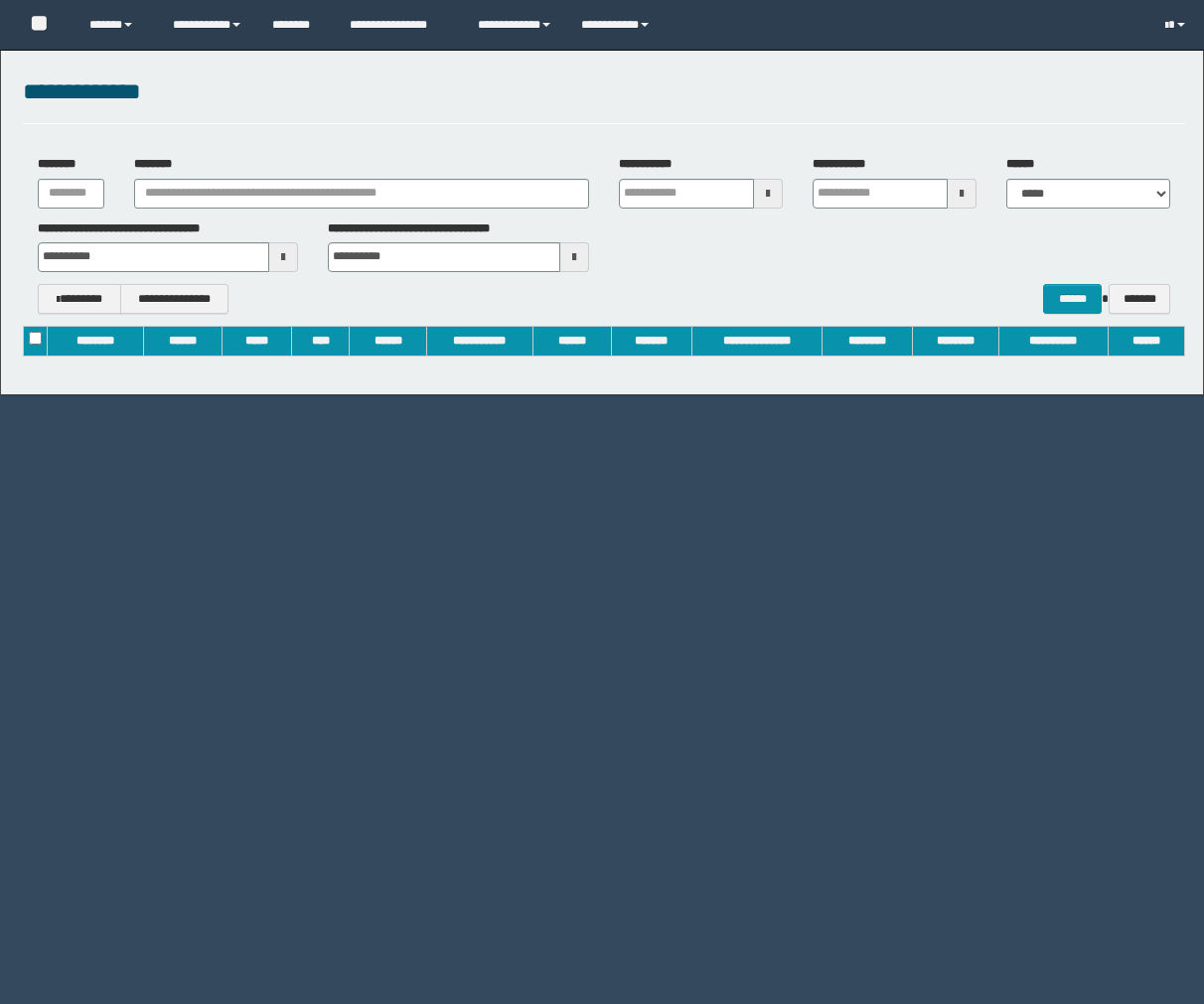 scroll, scrollTop: 0, scrollLeft: 0, axis: both 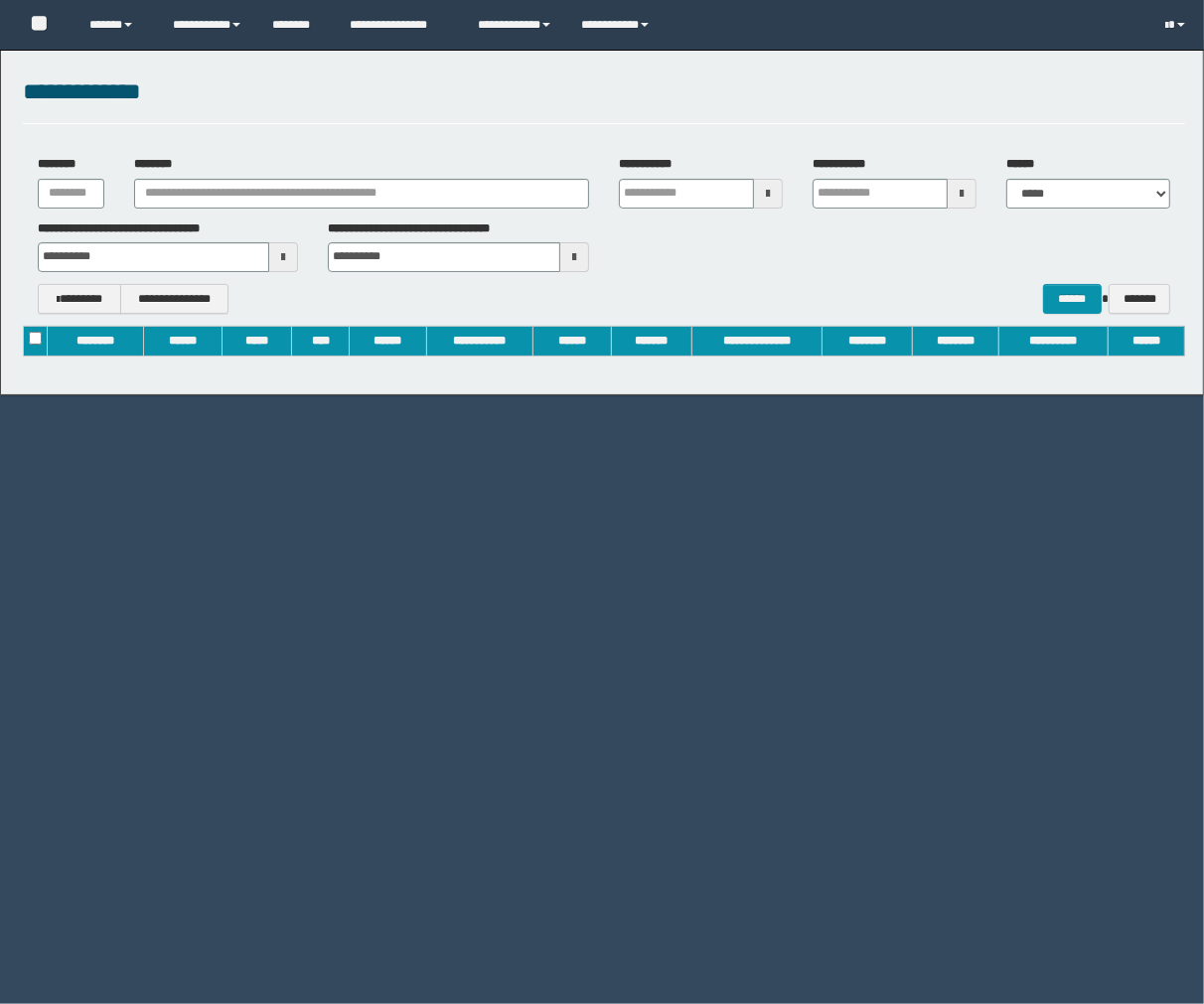 type on "**********" 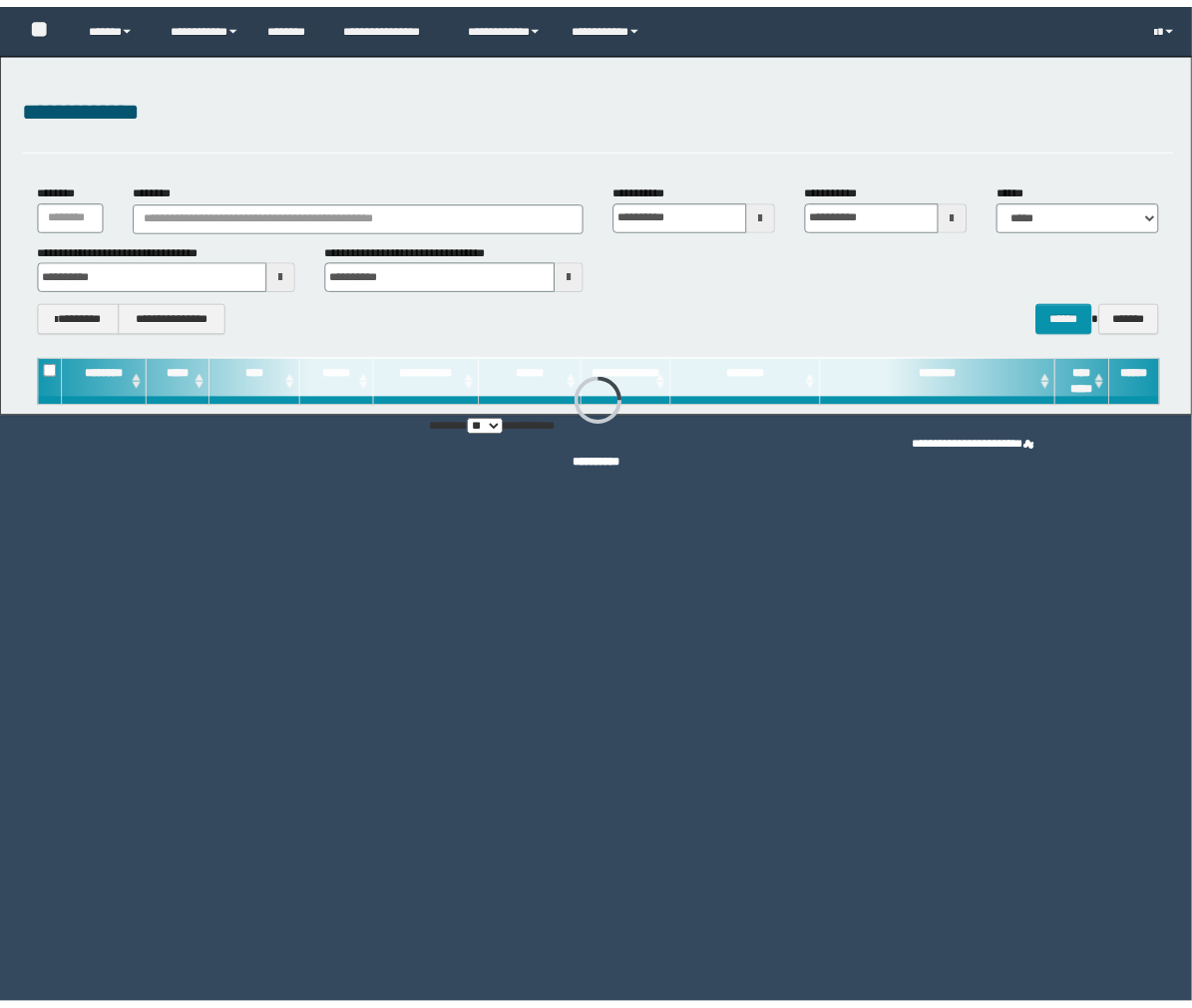 scroll, scrollTop: 0, scrollLeft: 0, axis: both 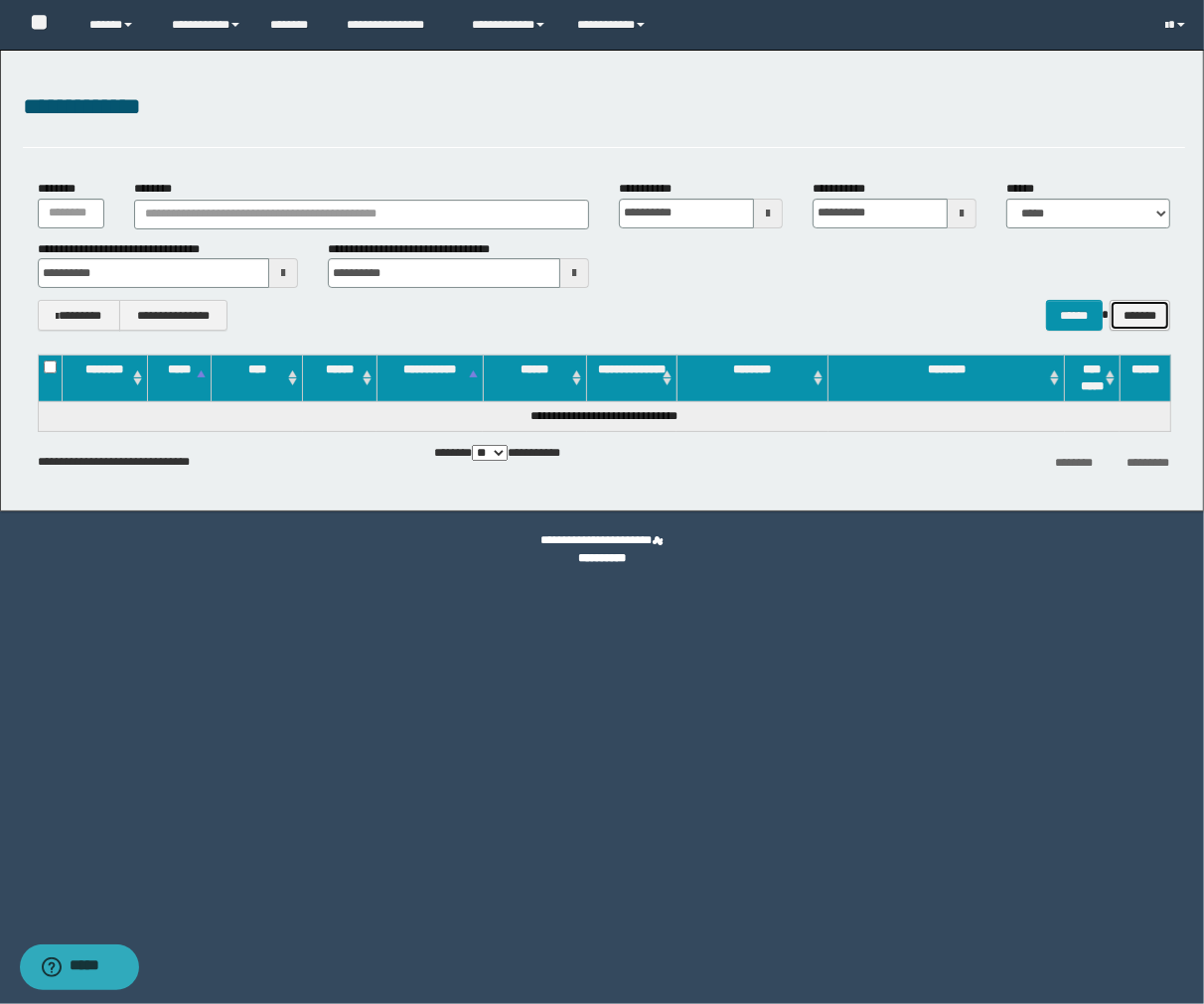 click on "*******" at bounding box center [1139, 315] 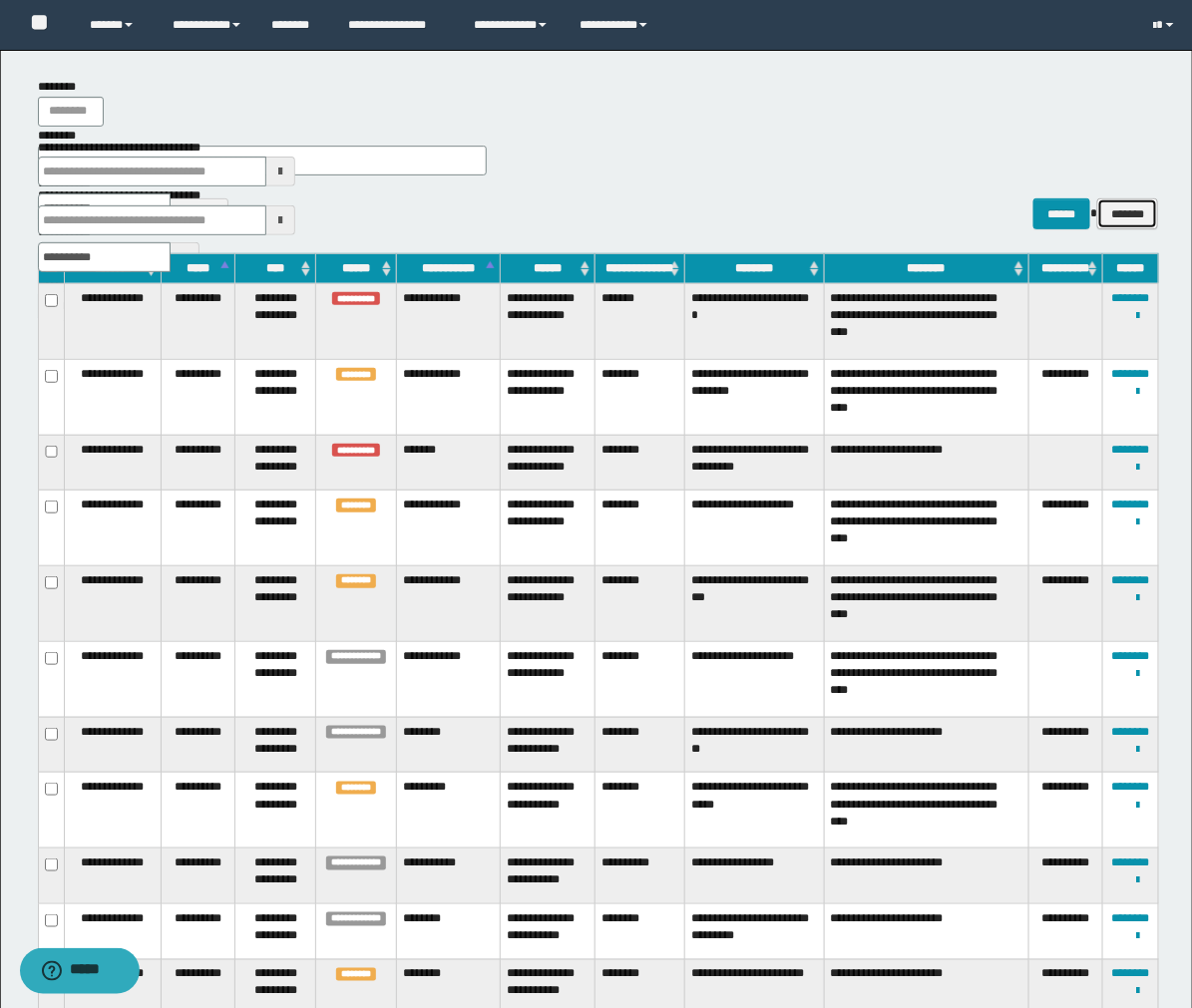 scroll, scrollTop: 0, scrollLeft: 0, axis: both 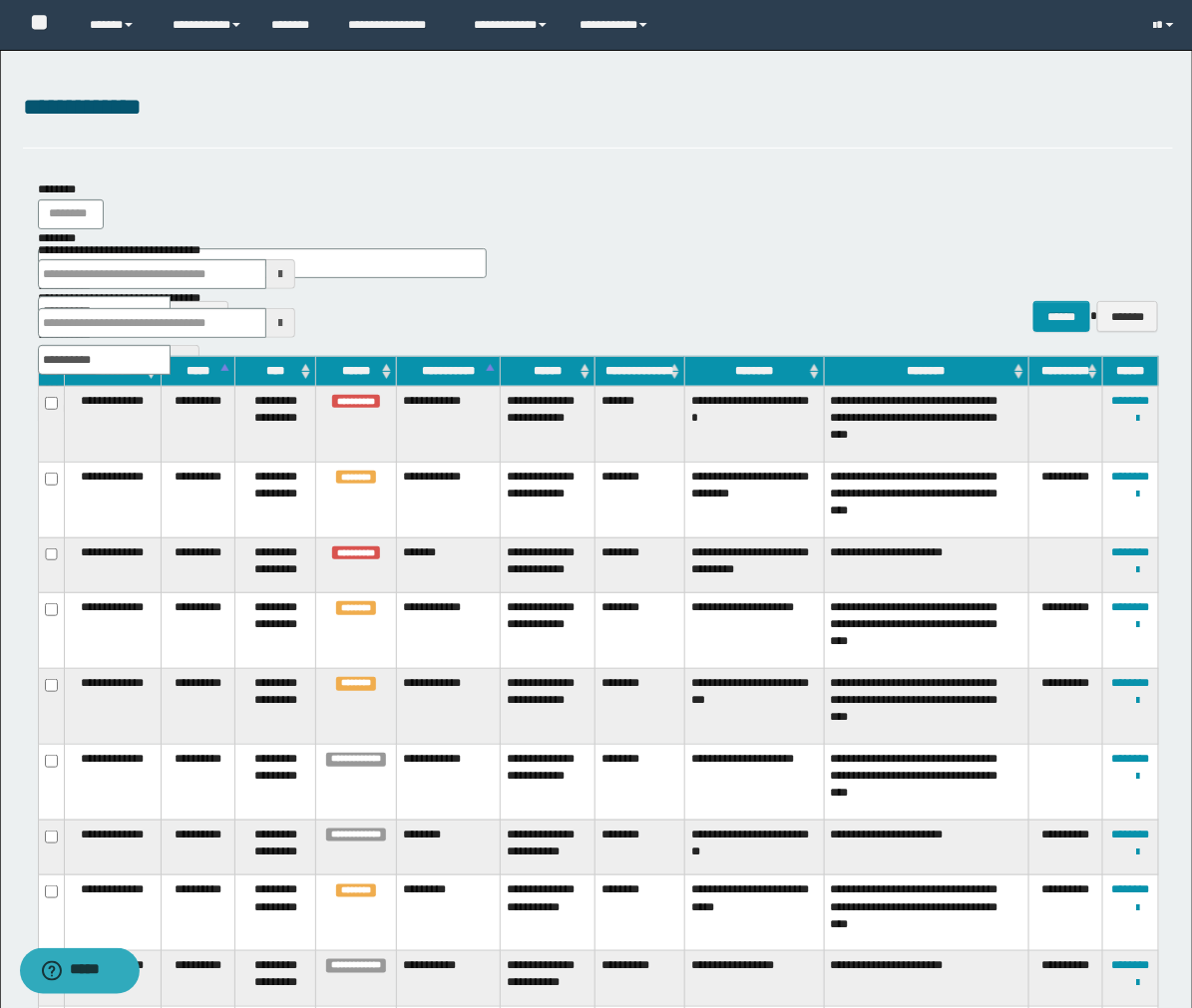 type 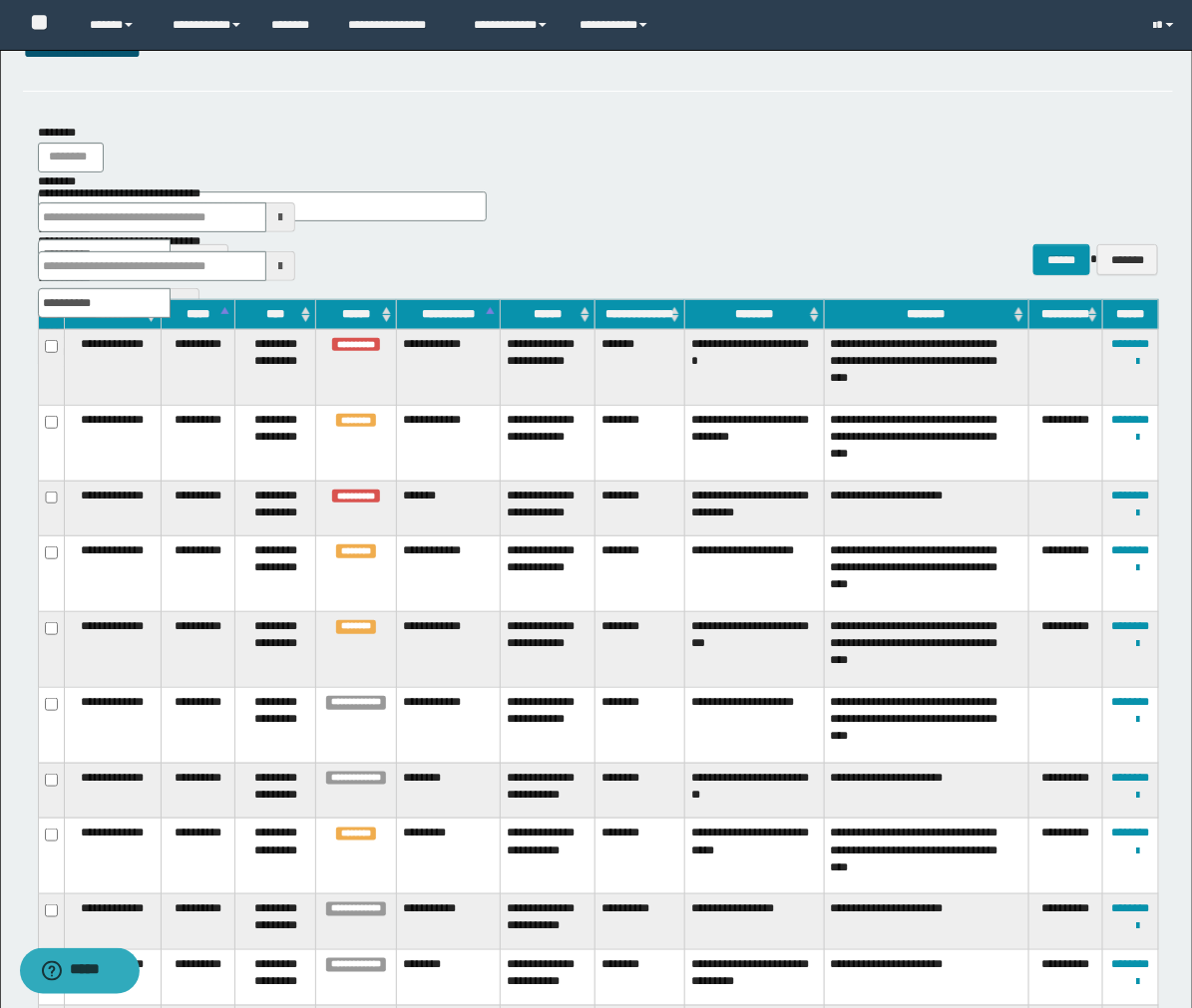 scroll, scrollTop: 111, scrollLeft: 0, axis: vertical 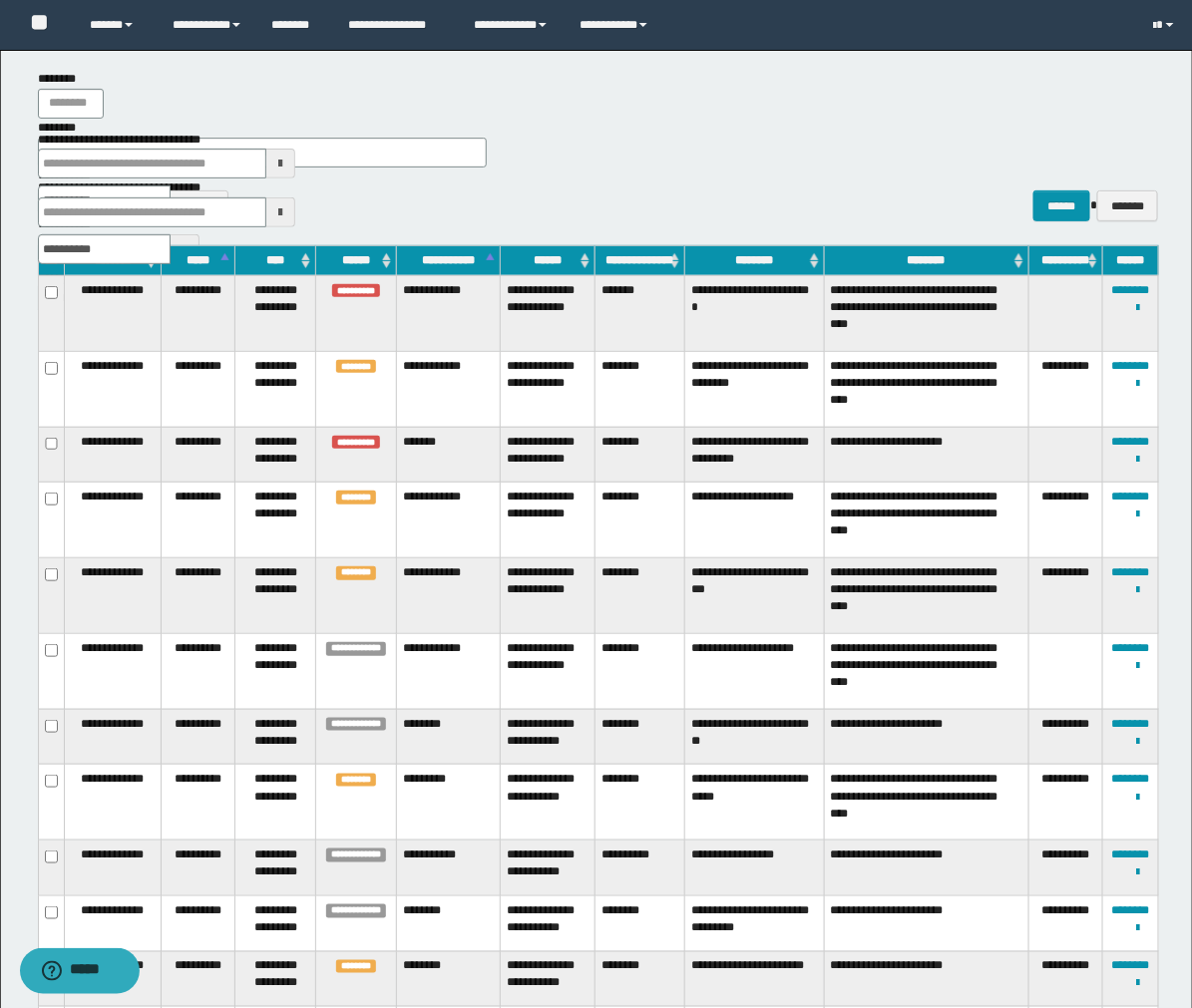 click on "**********" at bounding box center (199, 737) 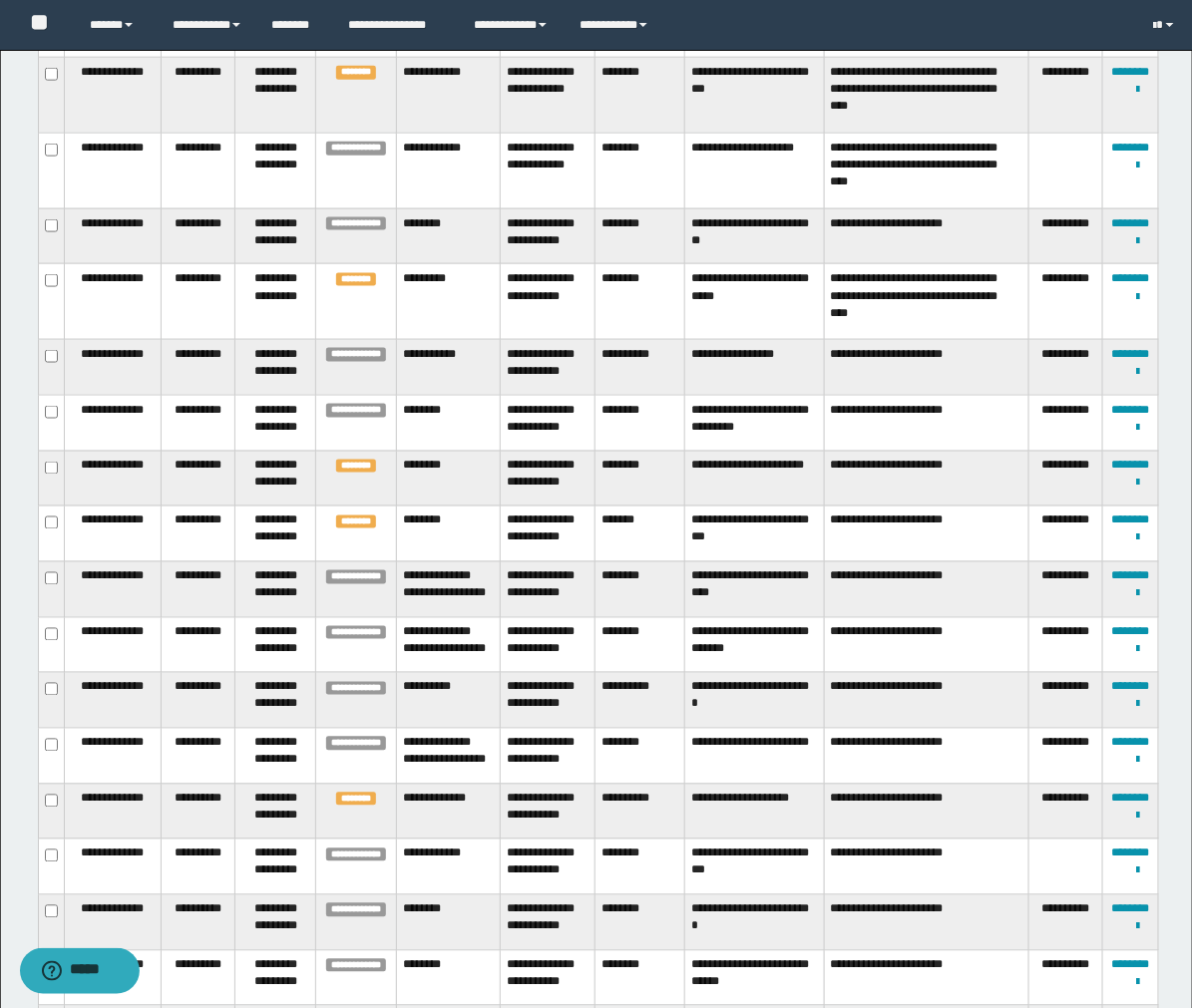 scroll, scrollTop: 664, scrollLeft: 0, axis: vertical 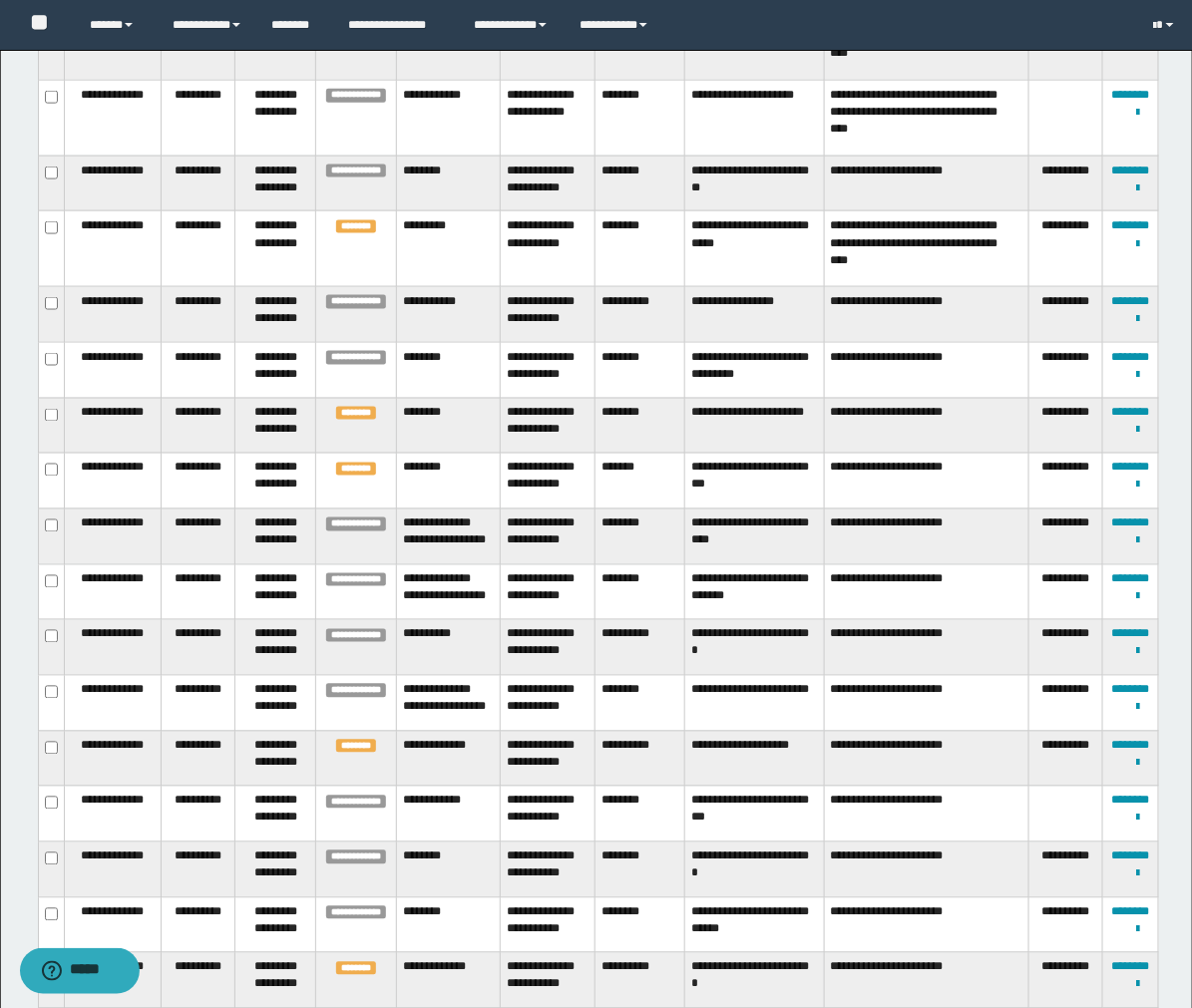 click on "**********" at bounding box center (199, 815) 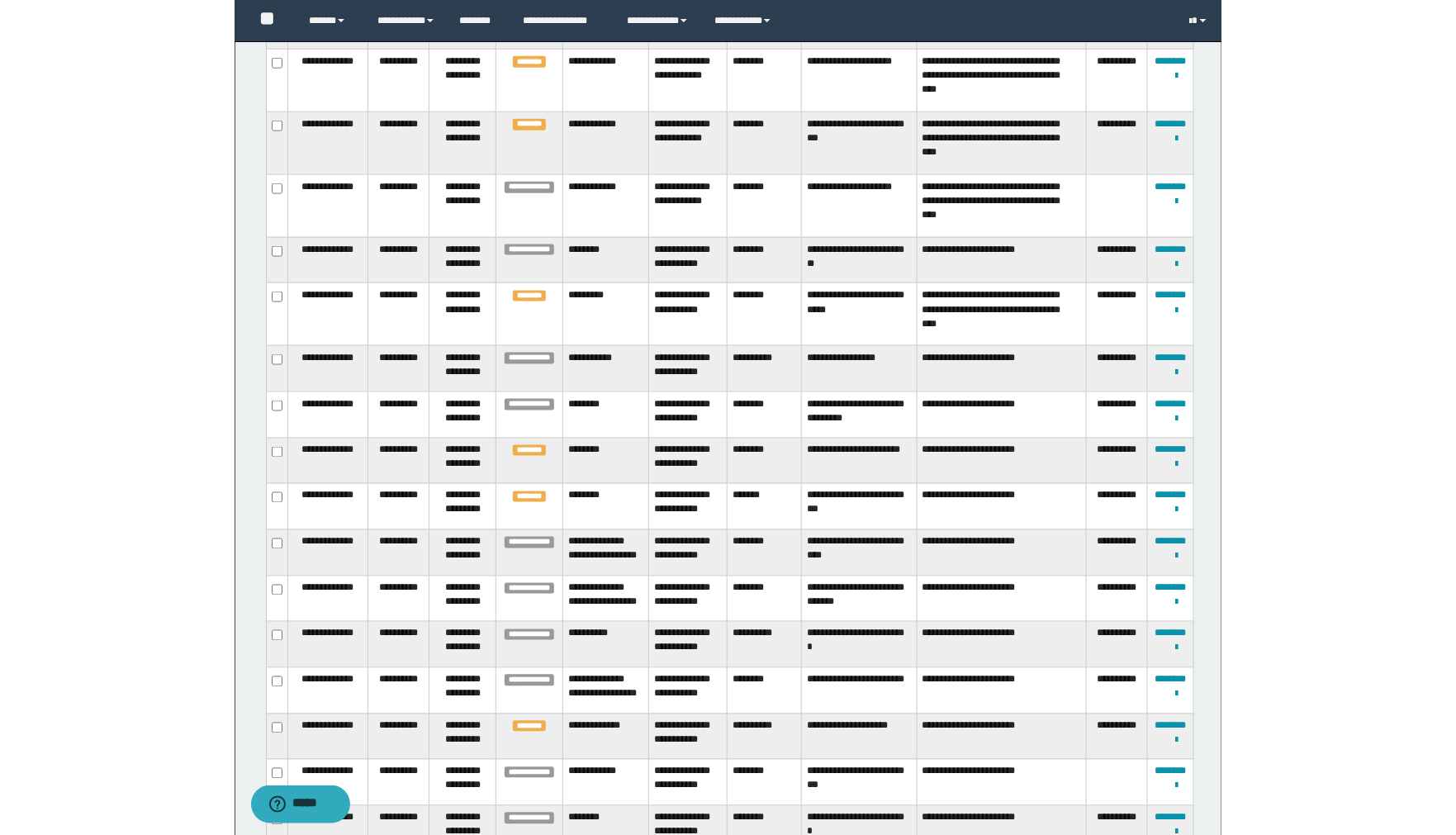 scroll, scrollTop: 367, scrollLeft: 0, axis: vertical 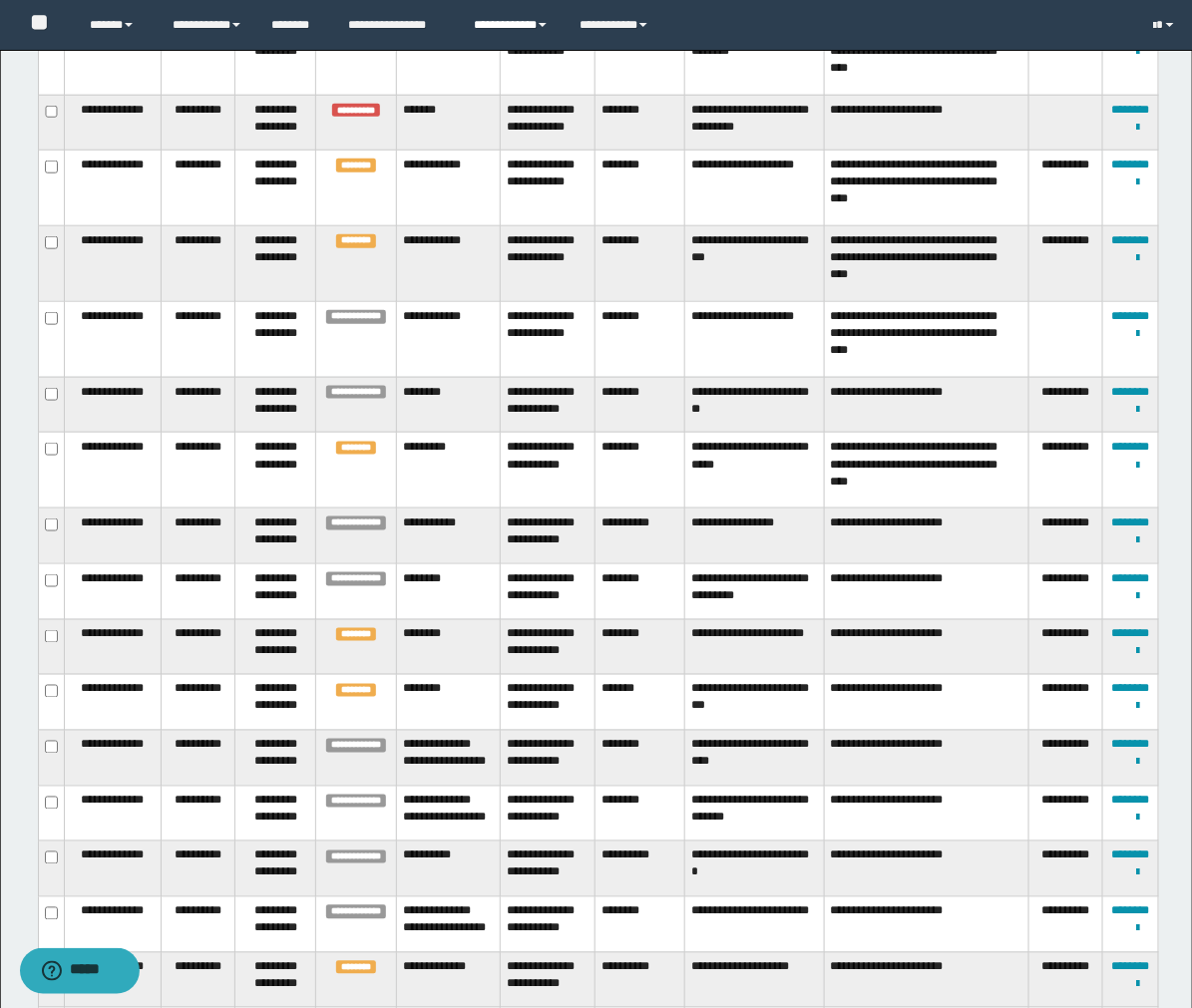type 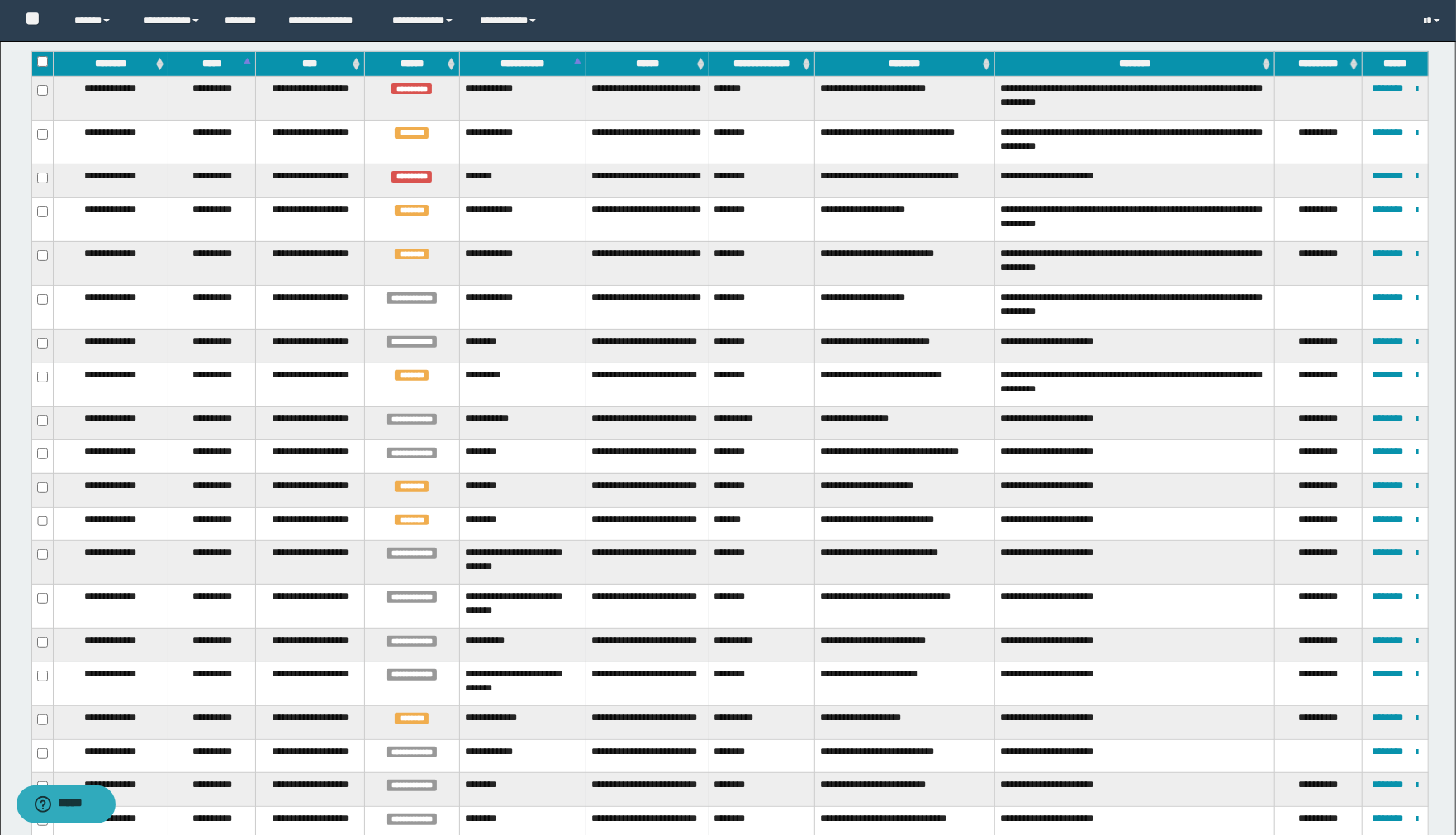 scroll, scrollTop: 92, scrollLeft: 0, axis: vertical 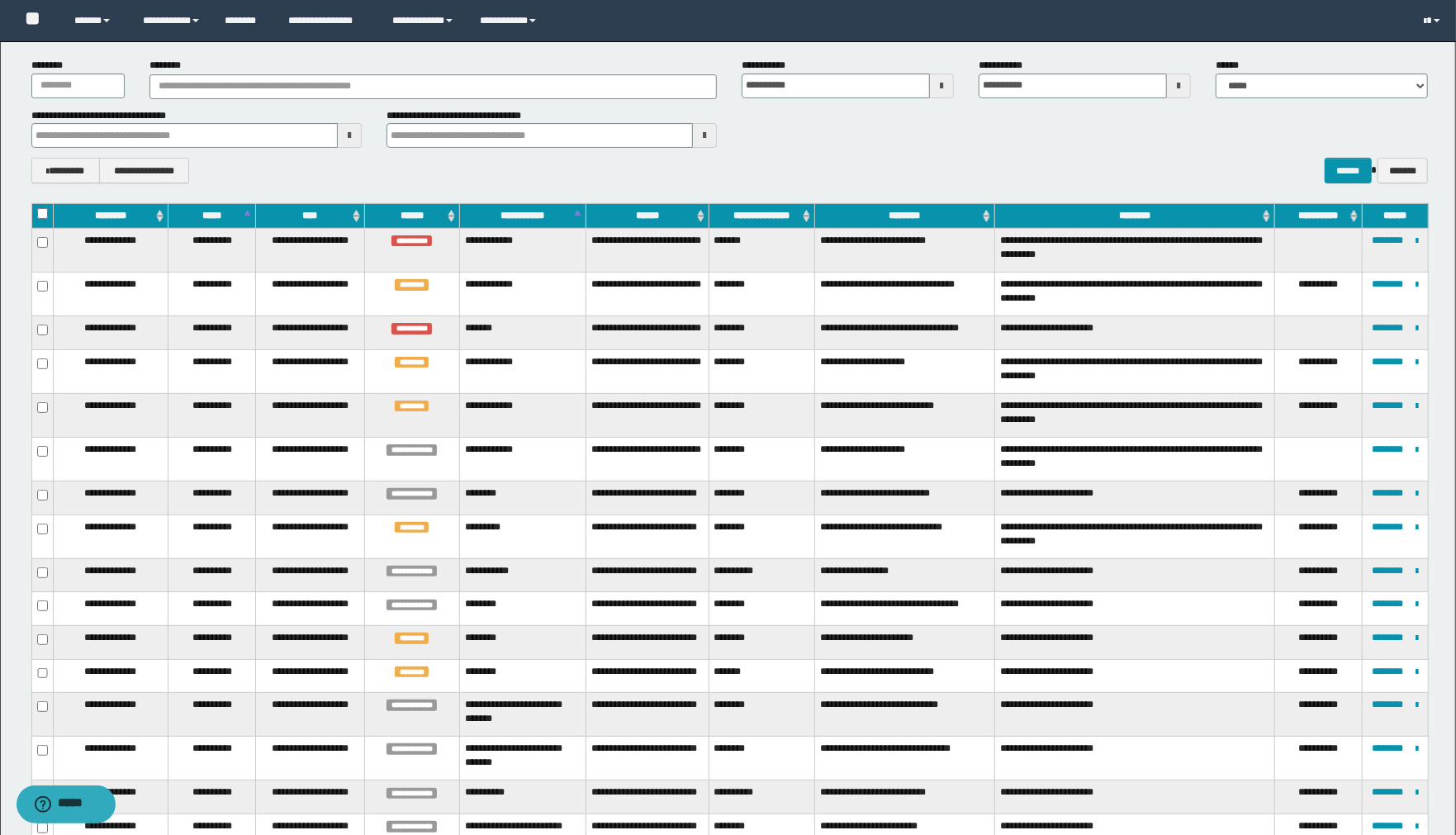 click on "*******" at bounding box center [522, 333] 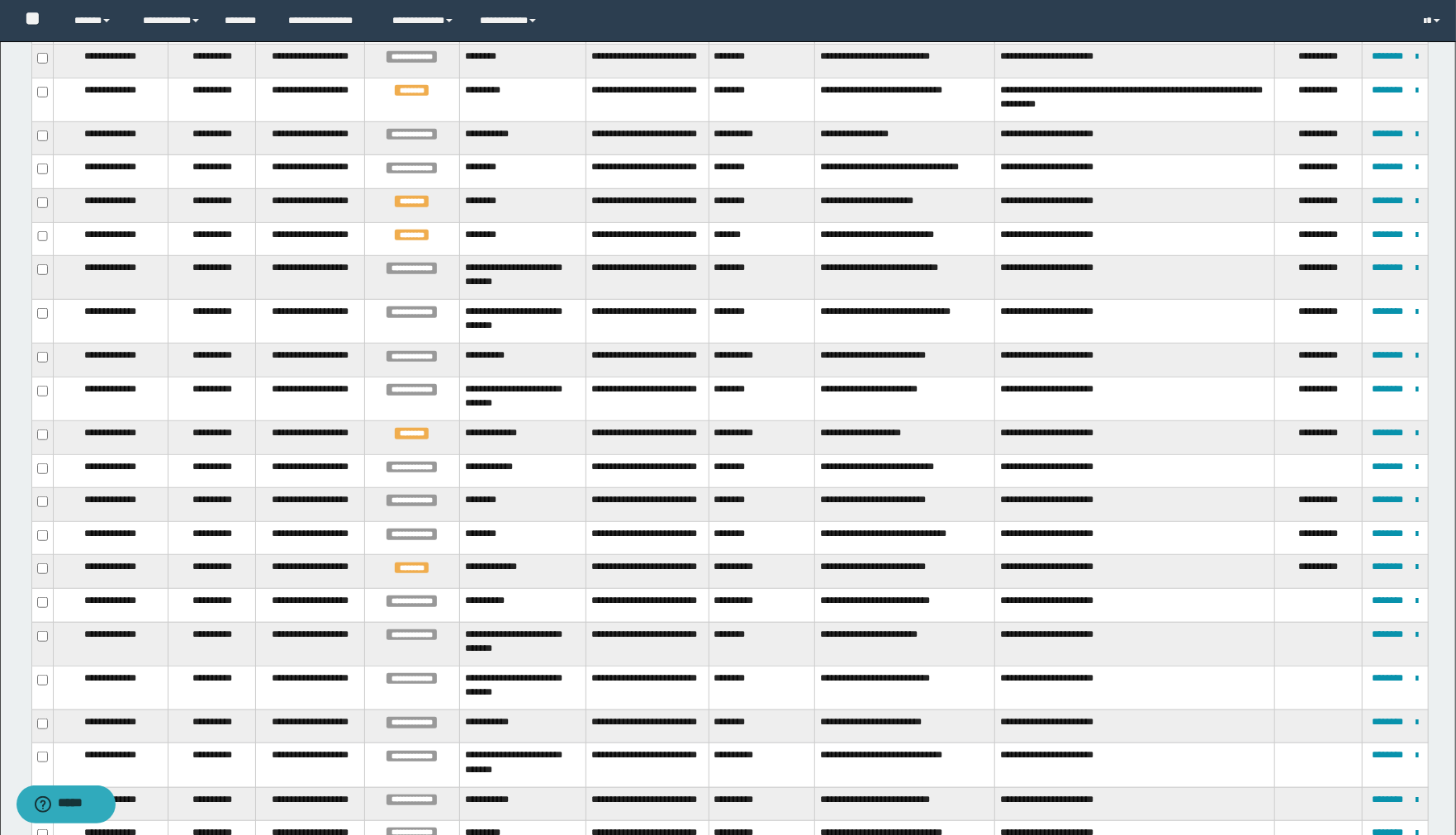 scroll, scrollTop: 550, scrollLeft: 0, axis: vertical 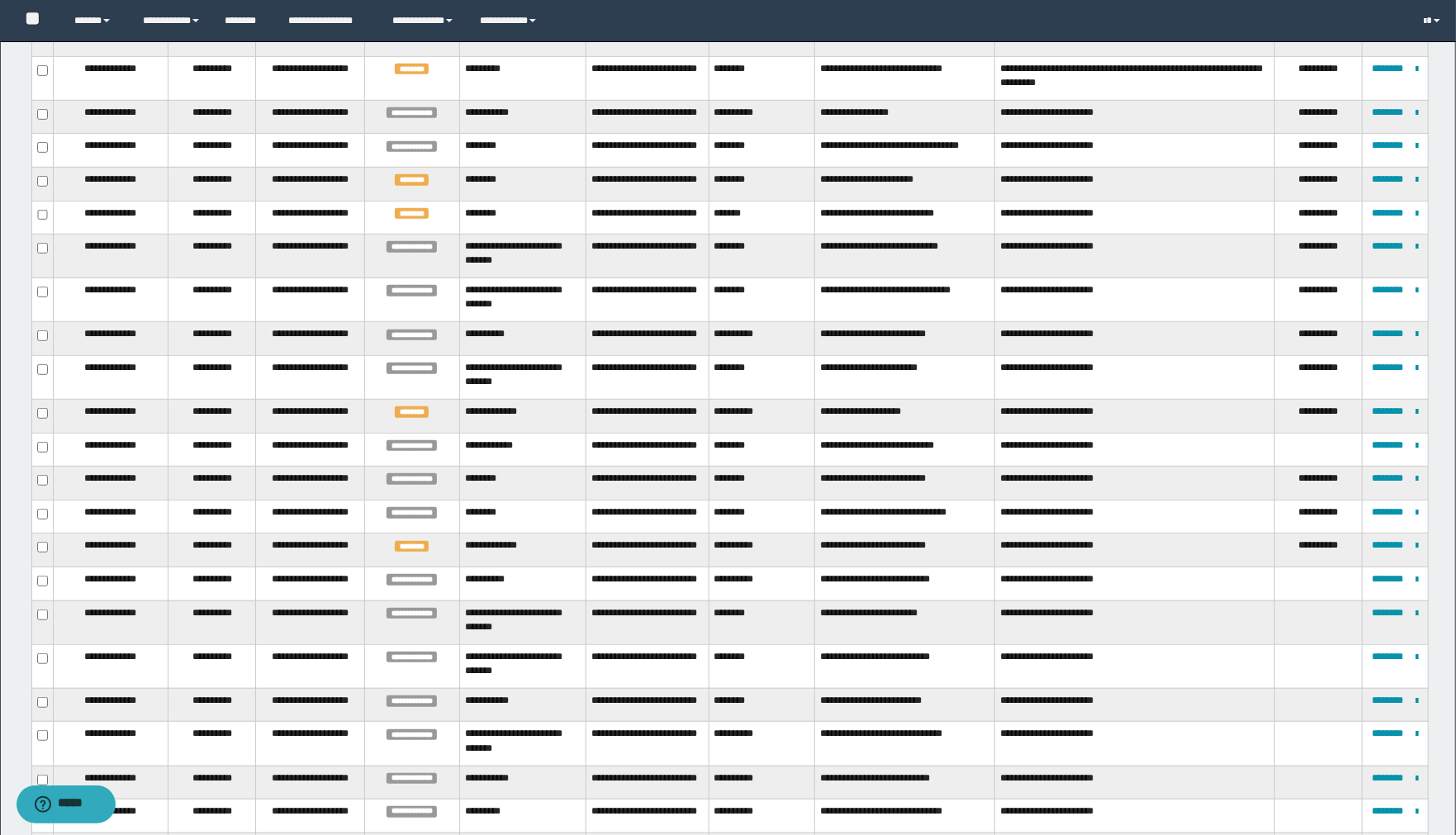 type 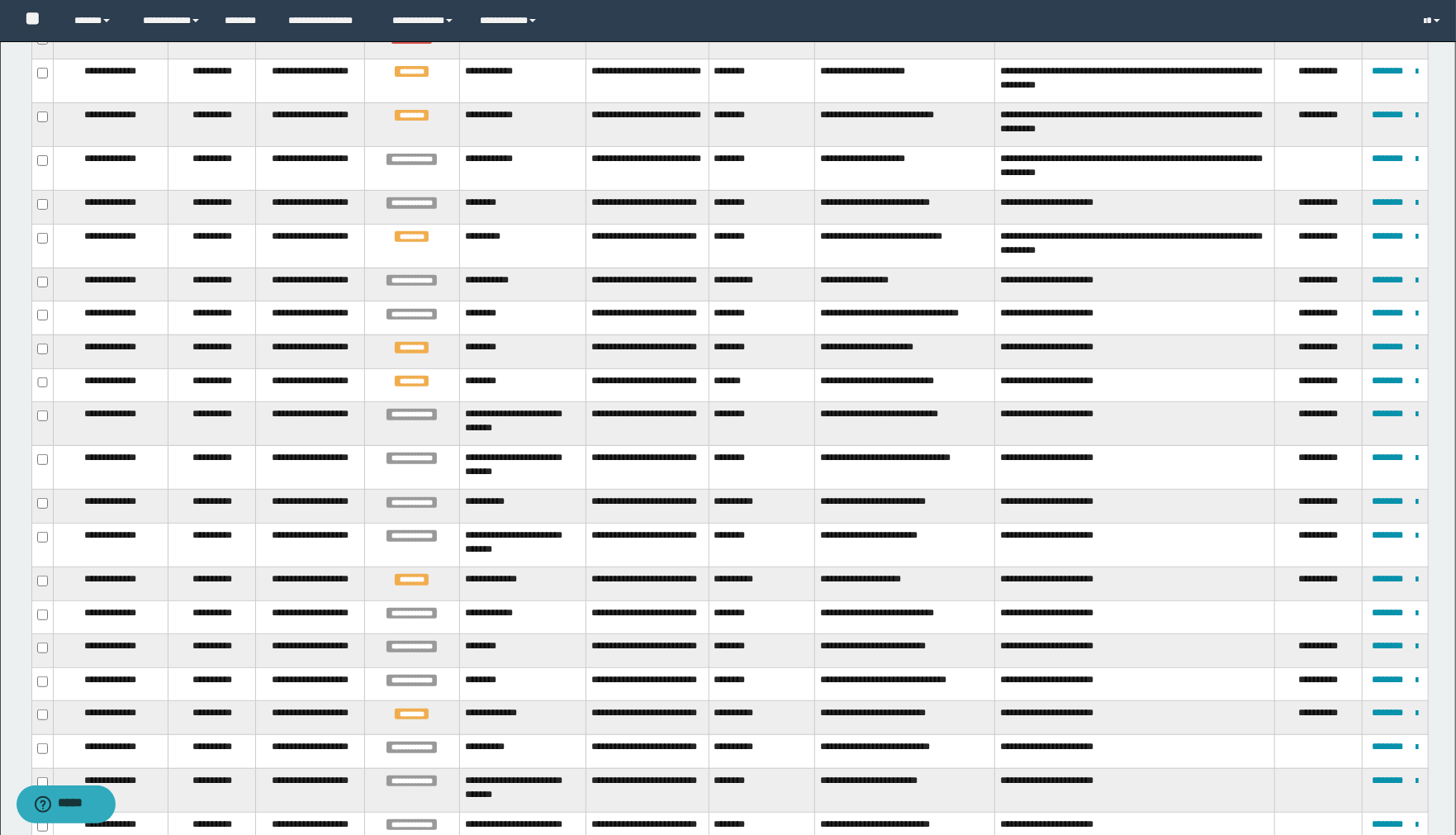 scroll, scrollTop: 550, scrollLeft: 0, axis: vertical 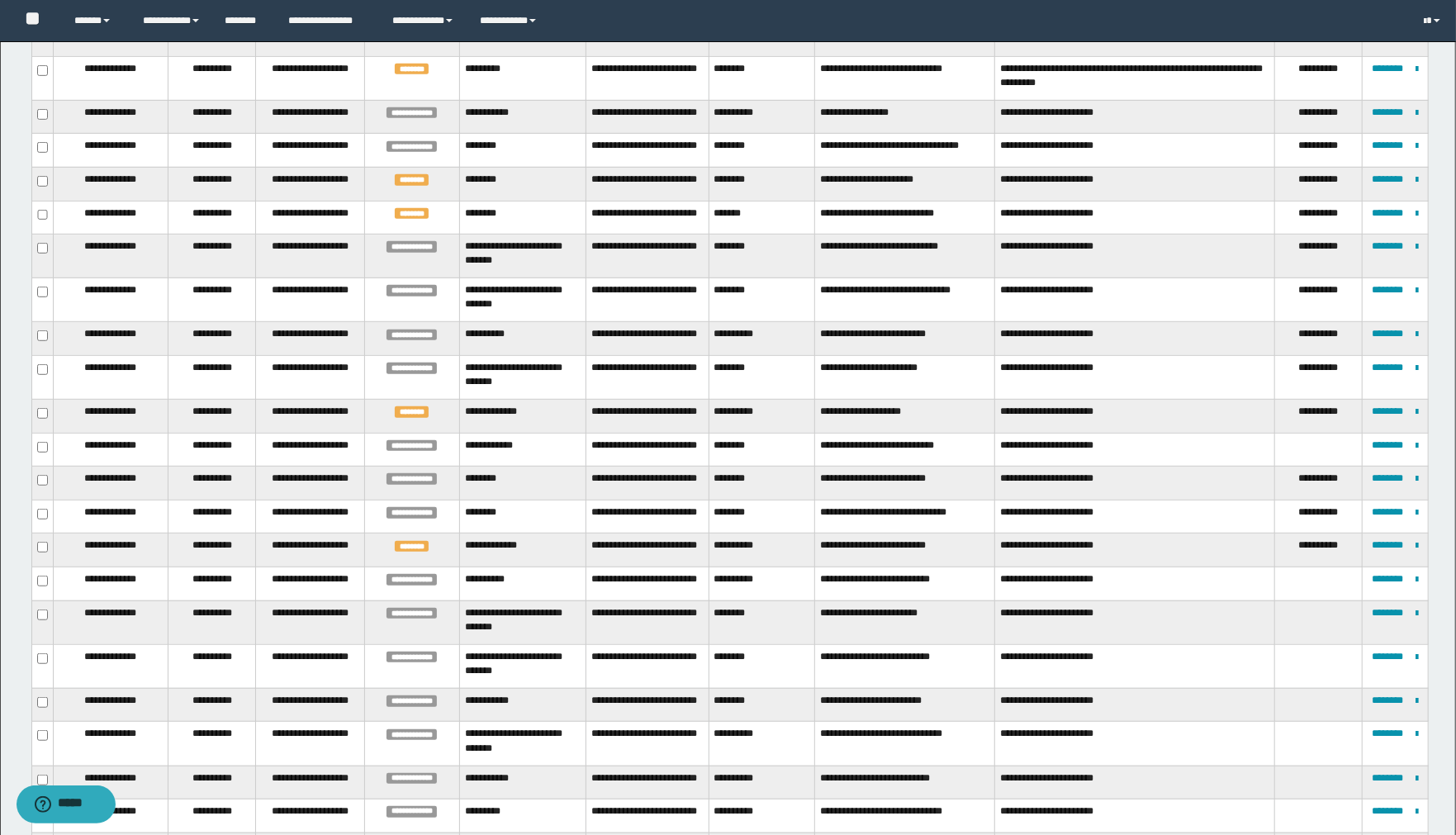 type 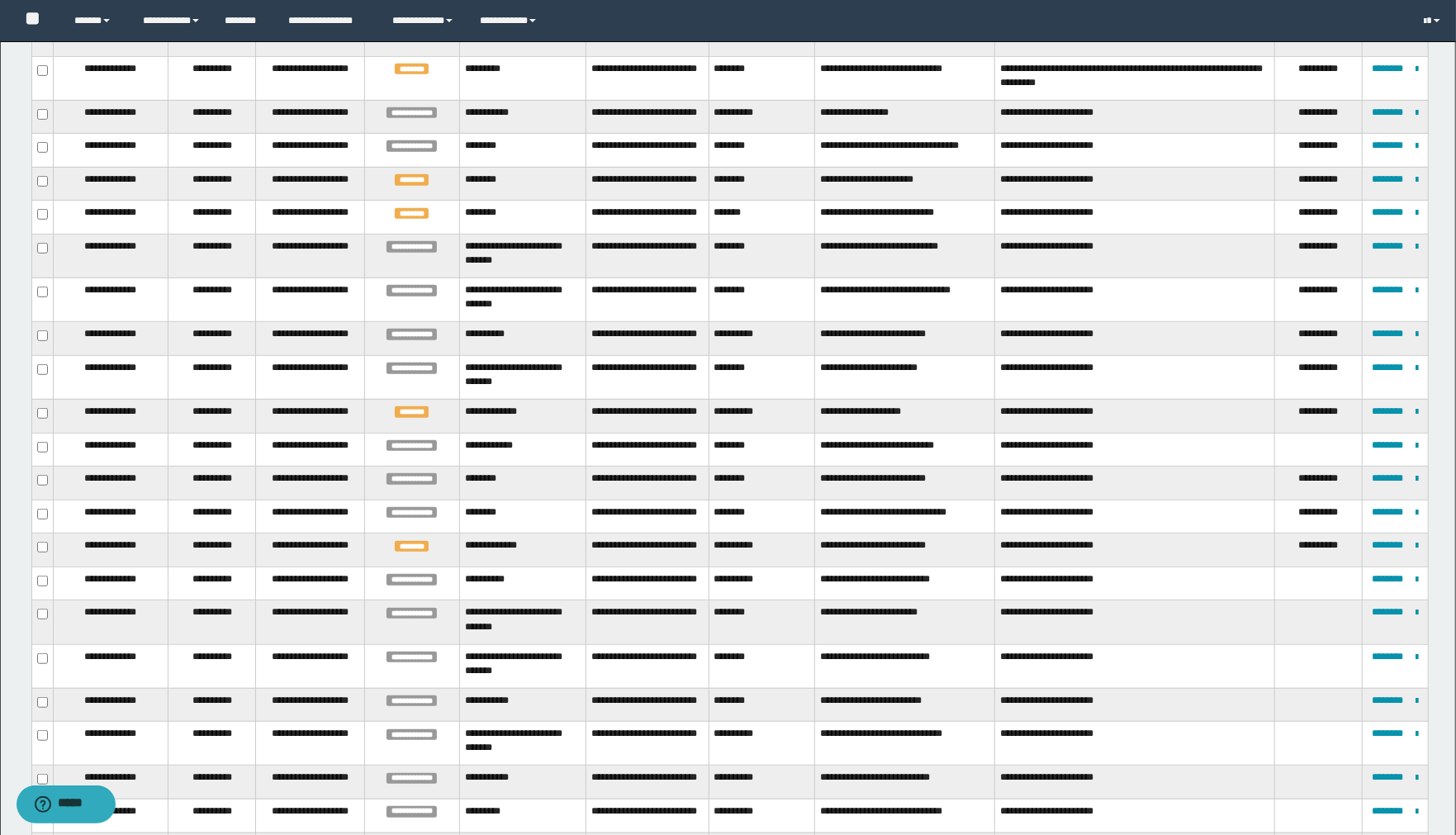 type 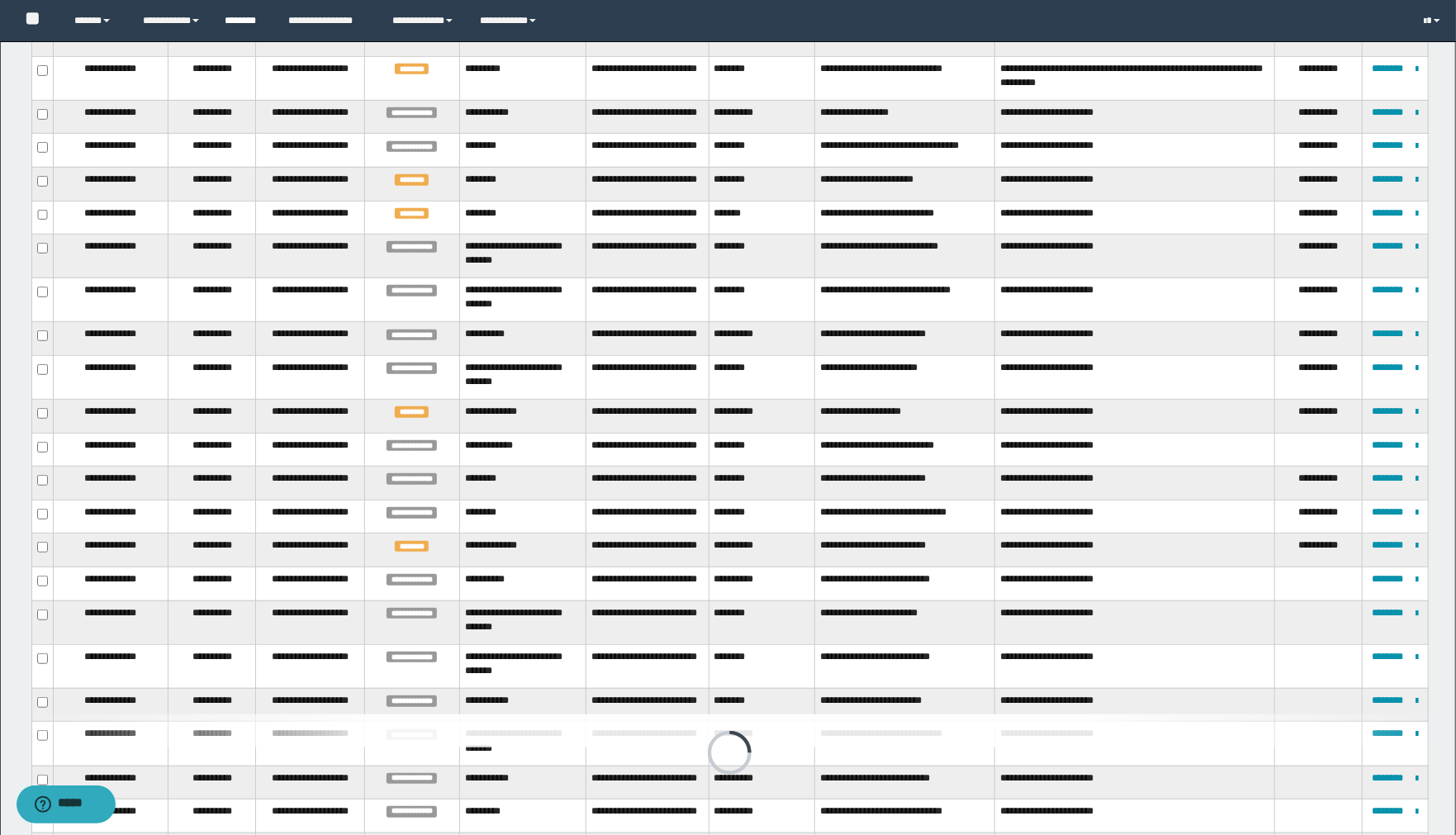 click on "********" at bounding box center [244, 21] 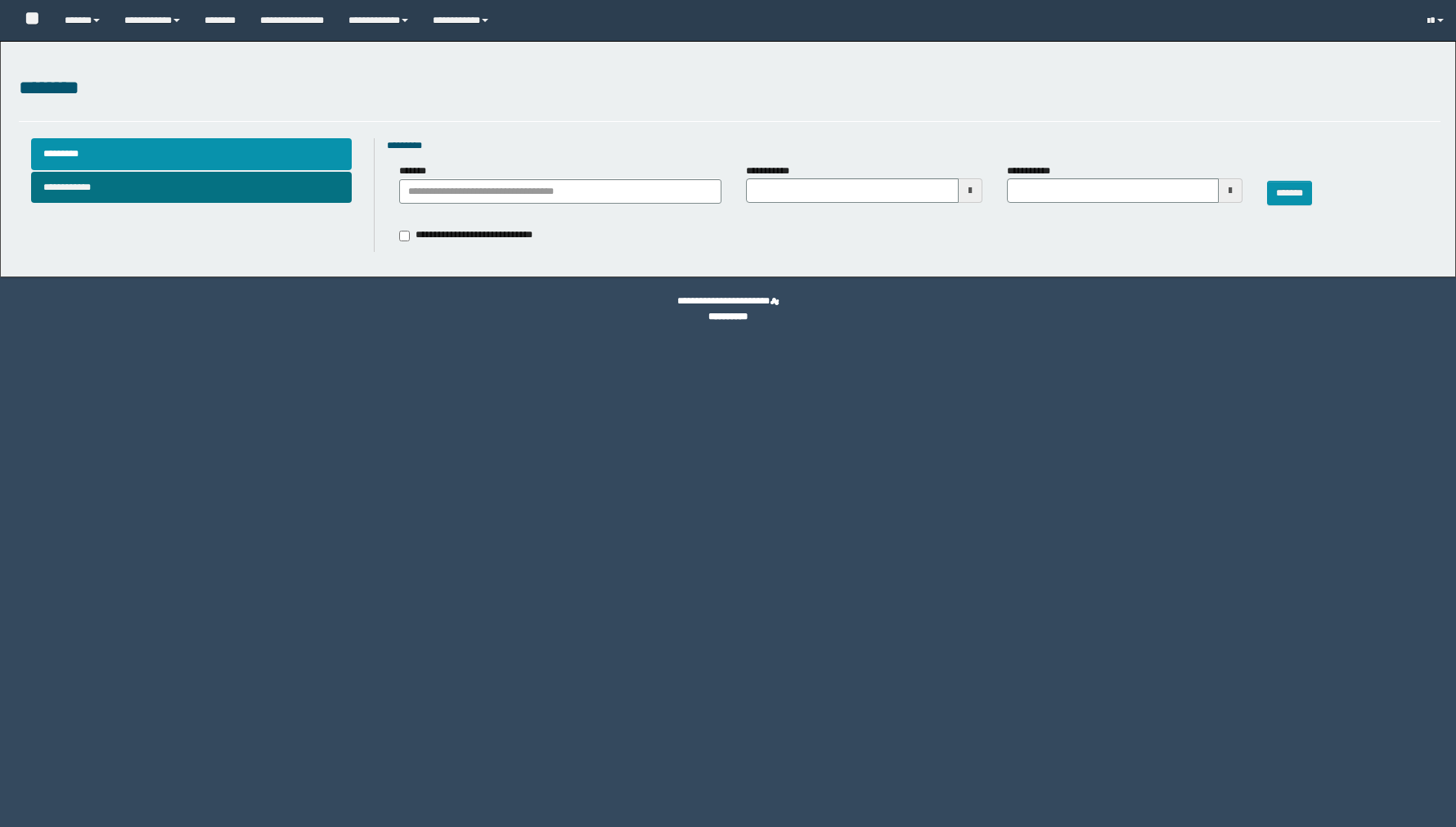 scroll, scrollTop: 0, scrollLeft: 0, axis: both 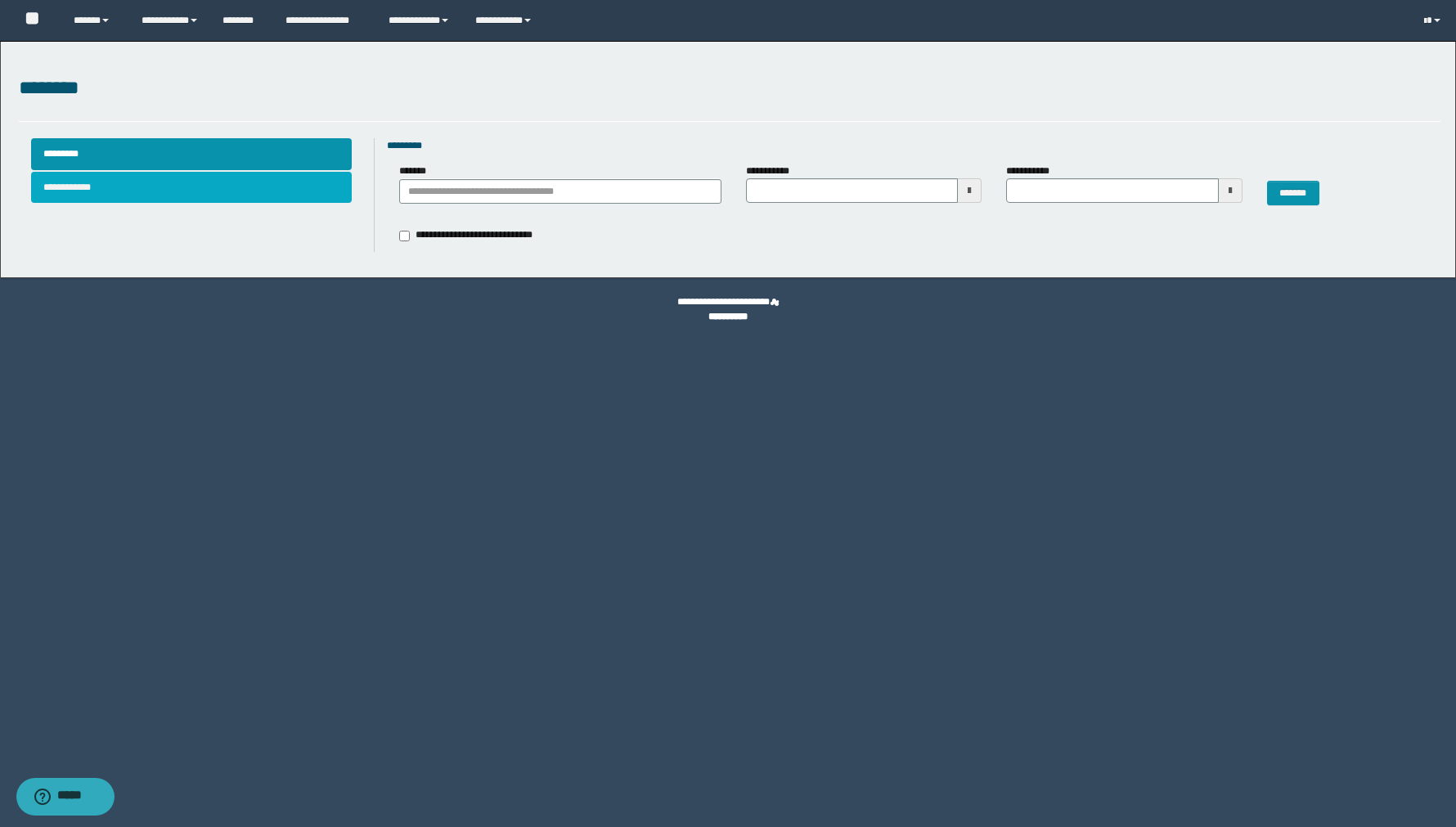 click on "**********" at bounding box center (191, 187) 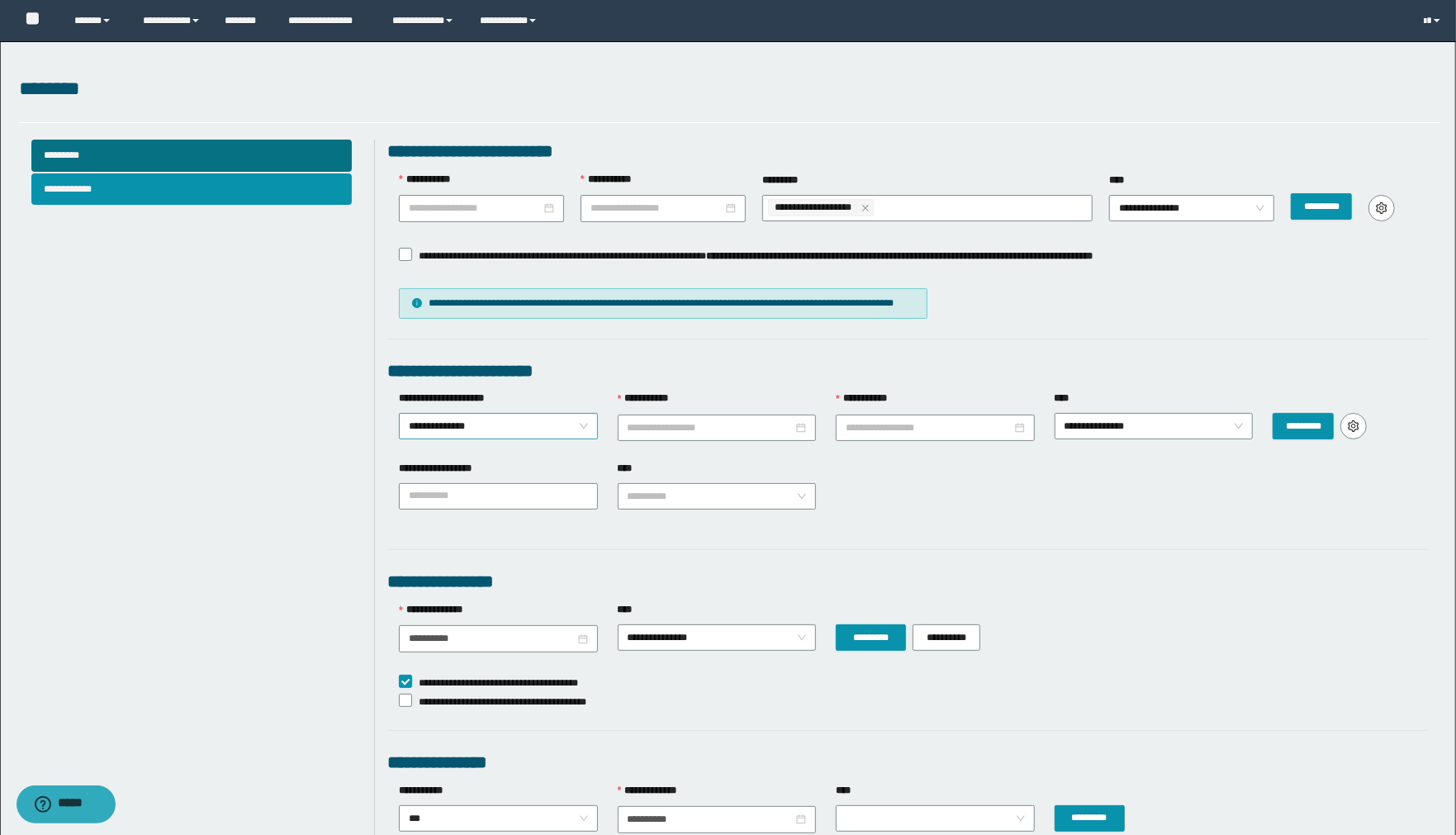 click on "**********" at bounding box center (498, 426) 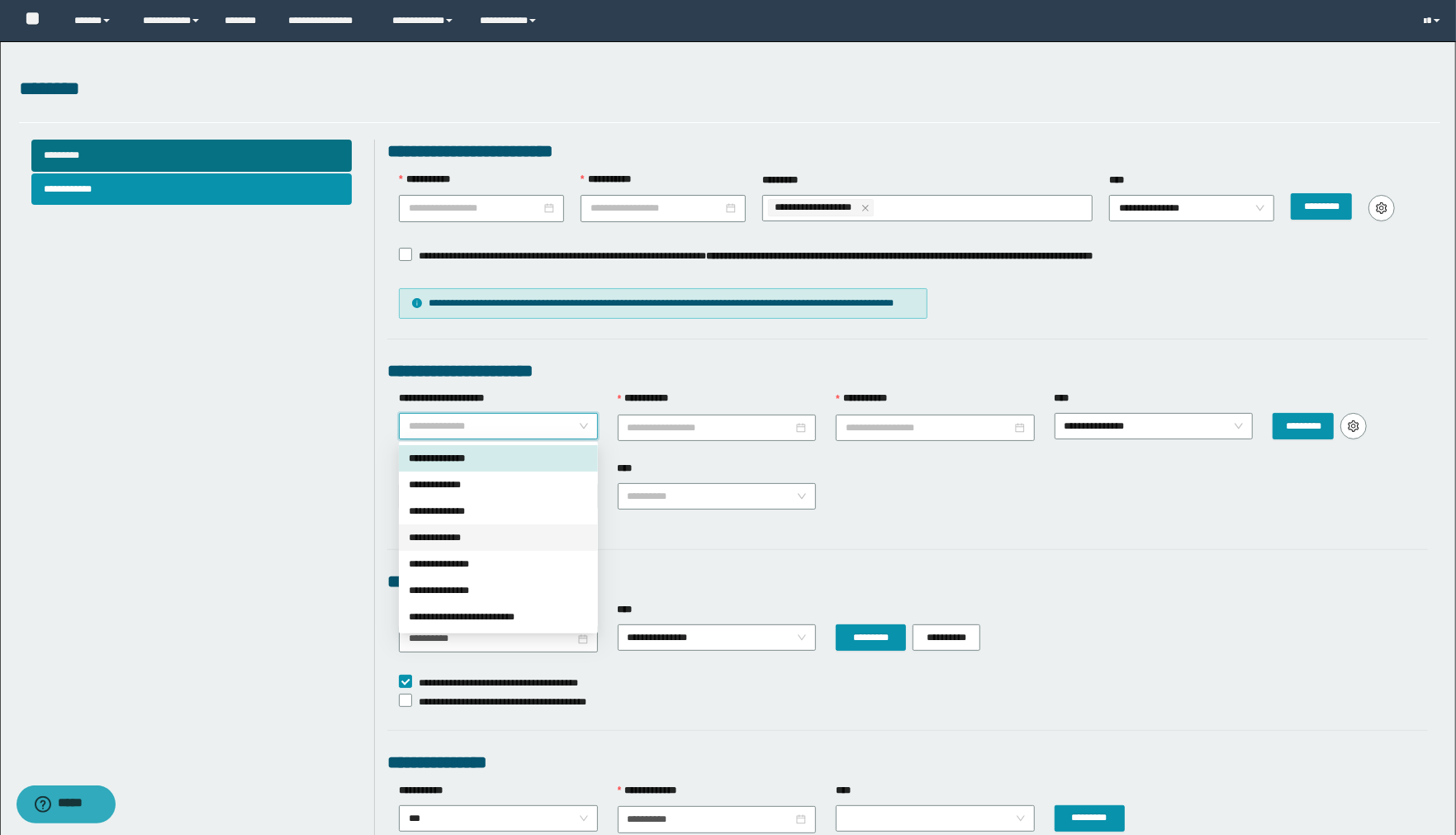 click on "**********" at bounding box center (498, 511) 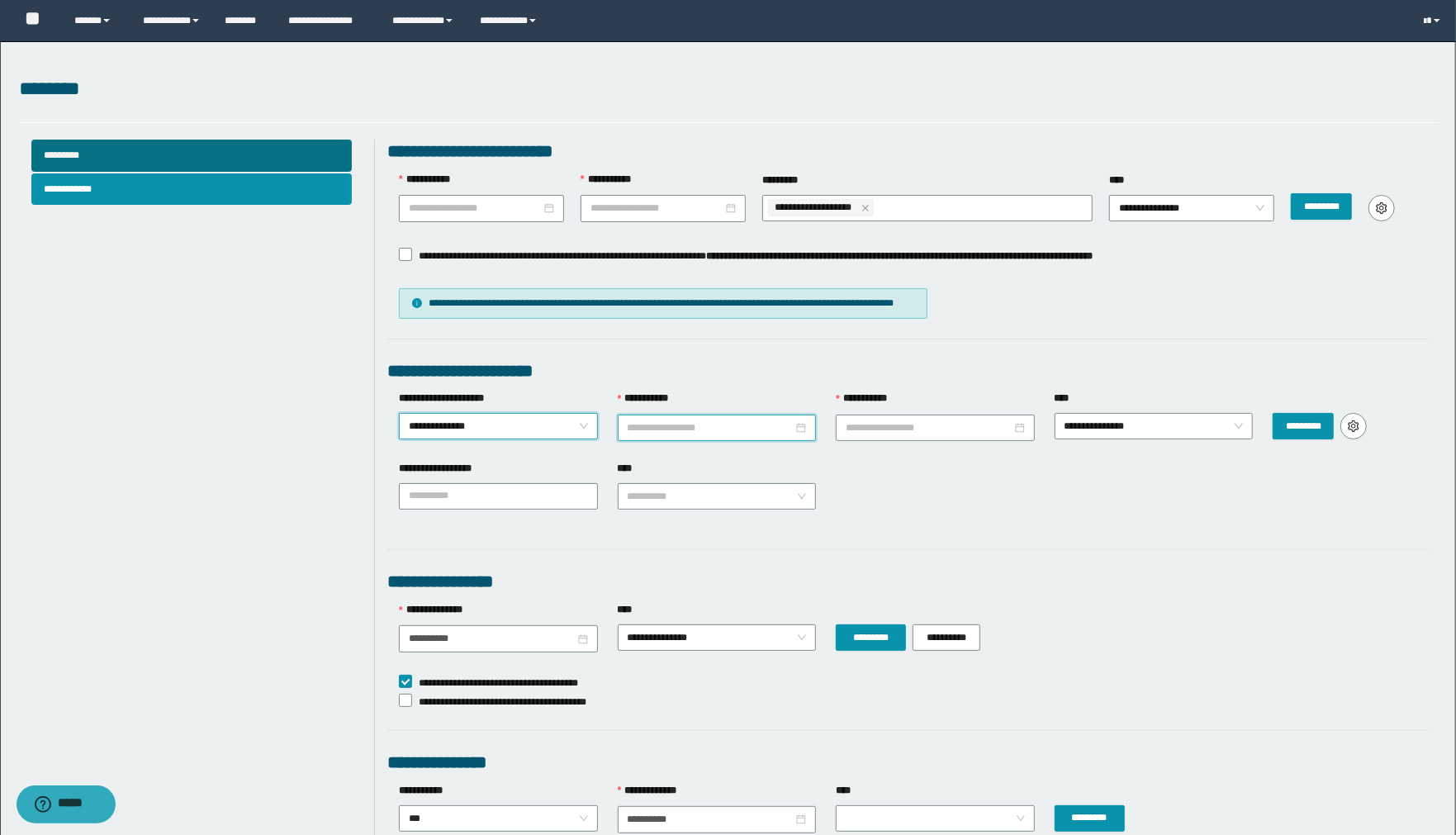 click on "**********" at bounding box center (710, 428) 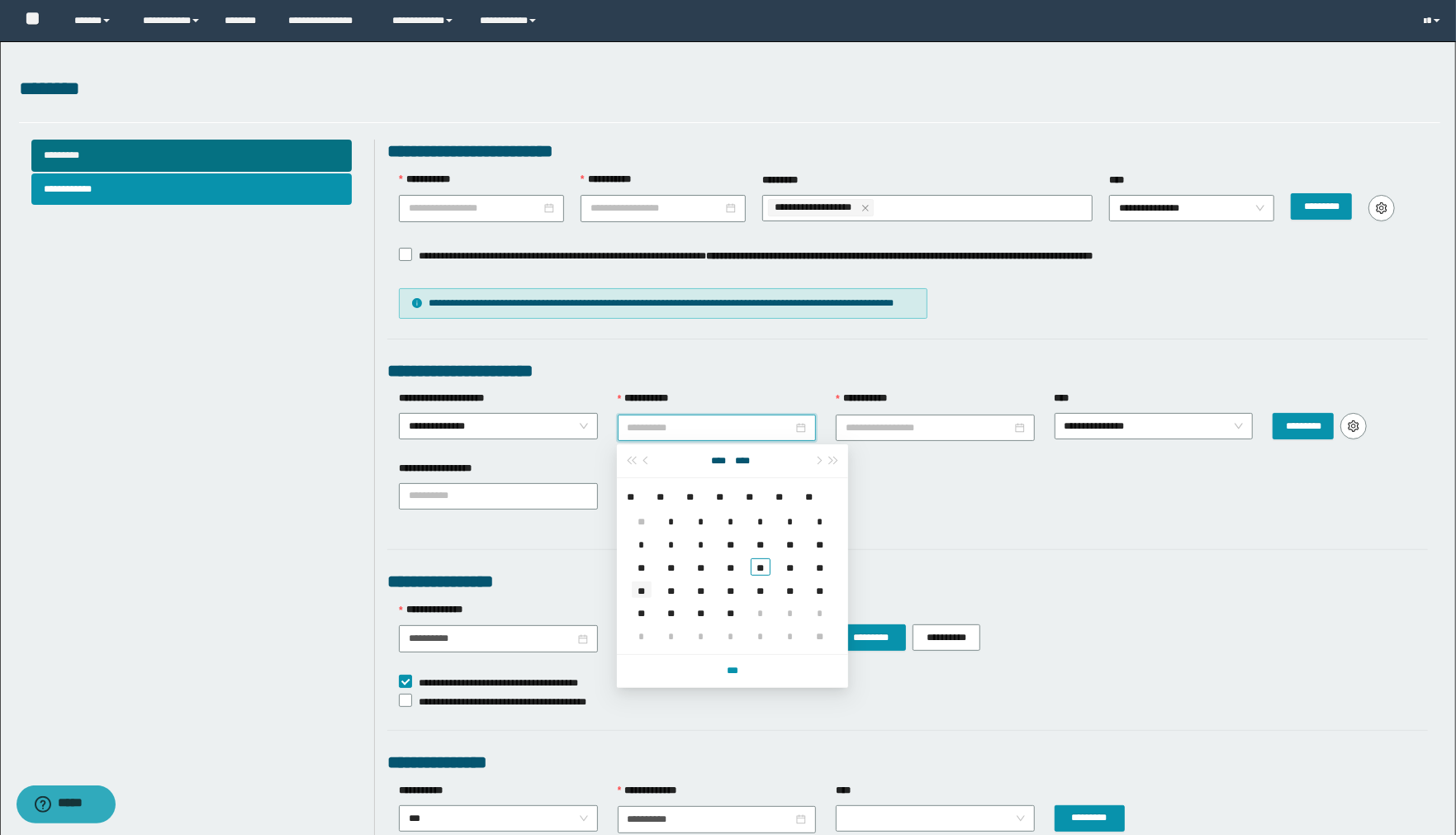 click on "**" at bounding box center [642, 590] 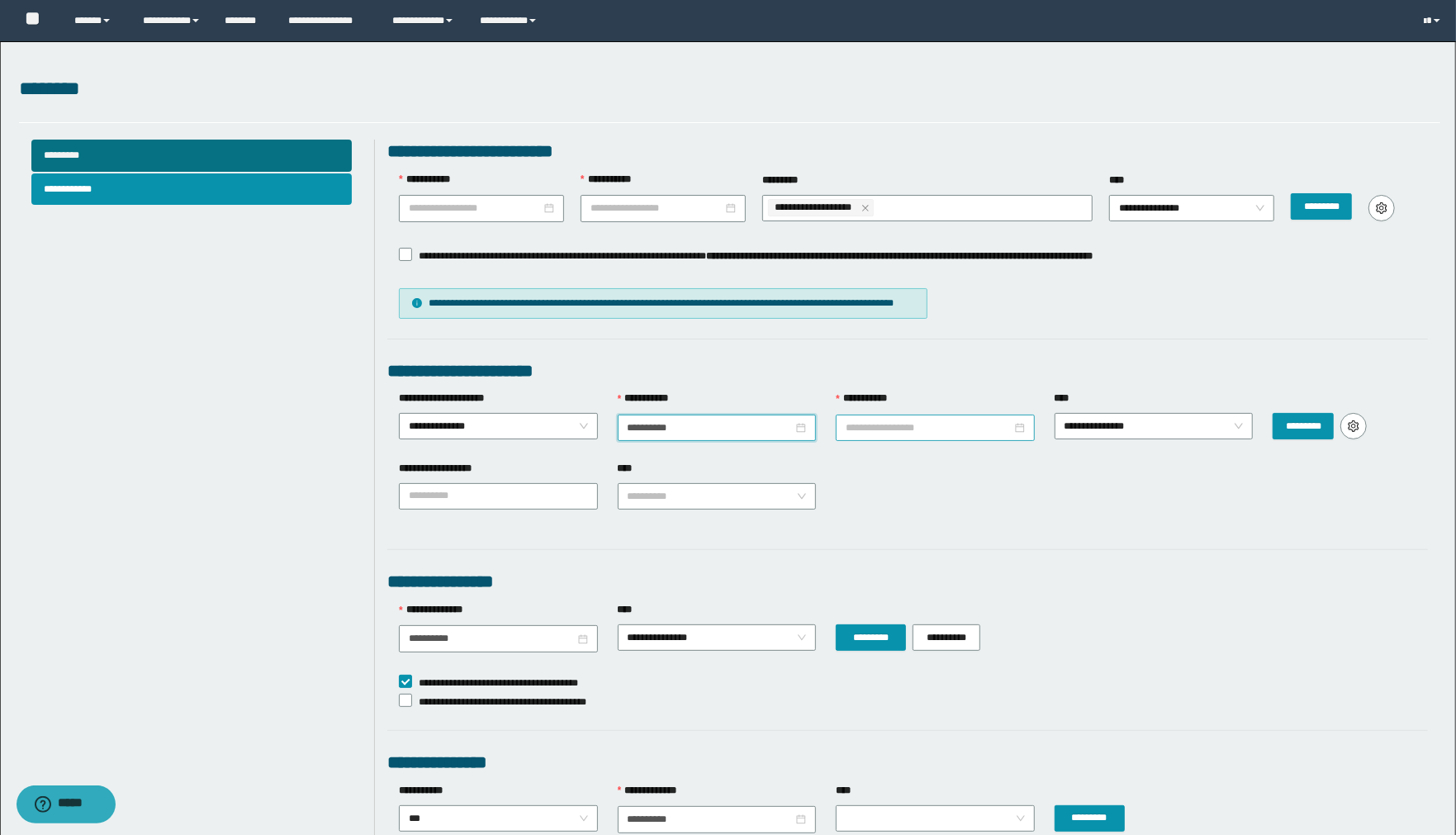 click on "**********" at bounding box center [928, 428] 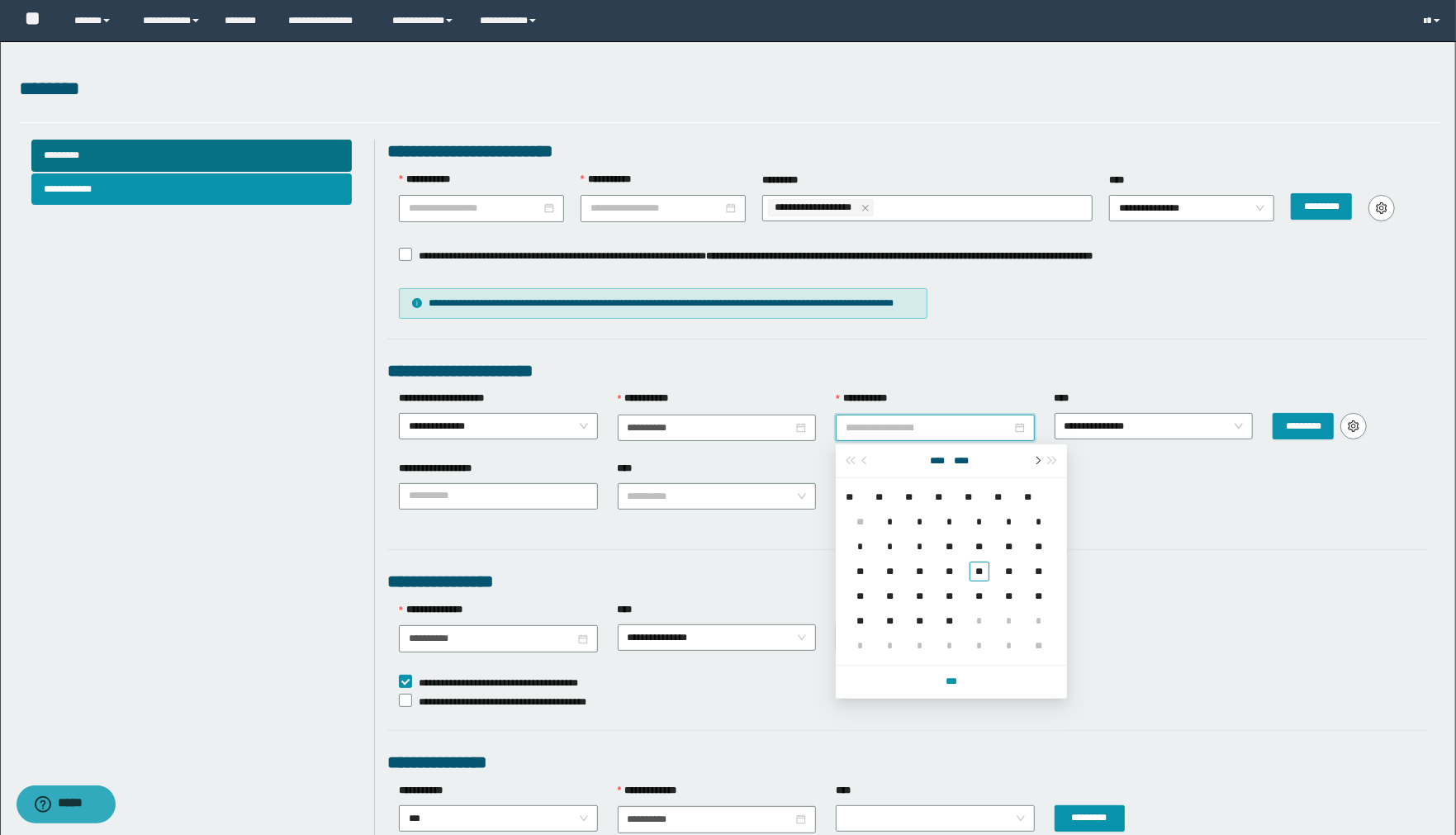 click at bounding box center [1036, 461] 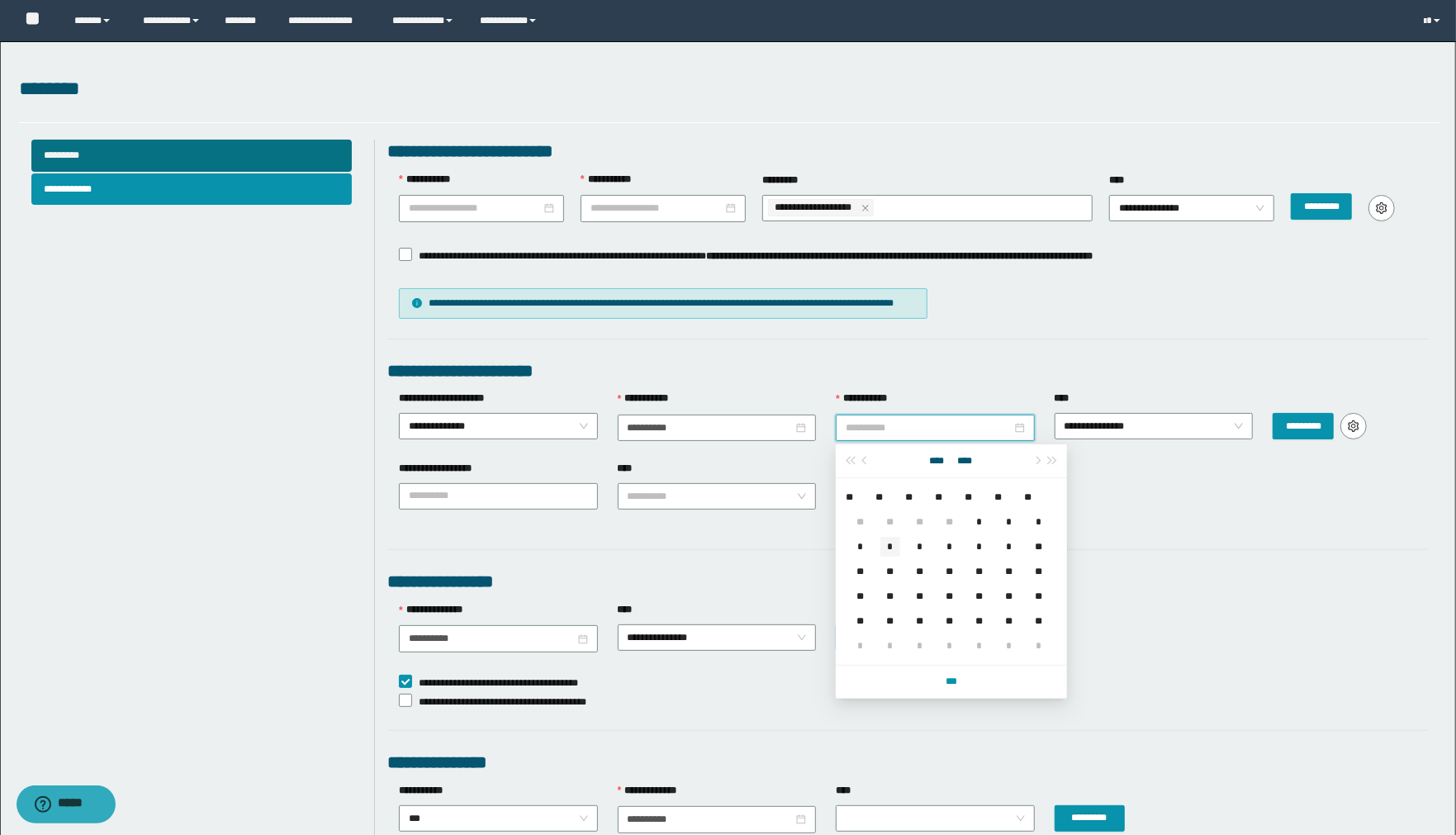click on "*" at bounding box center [890, 547] 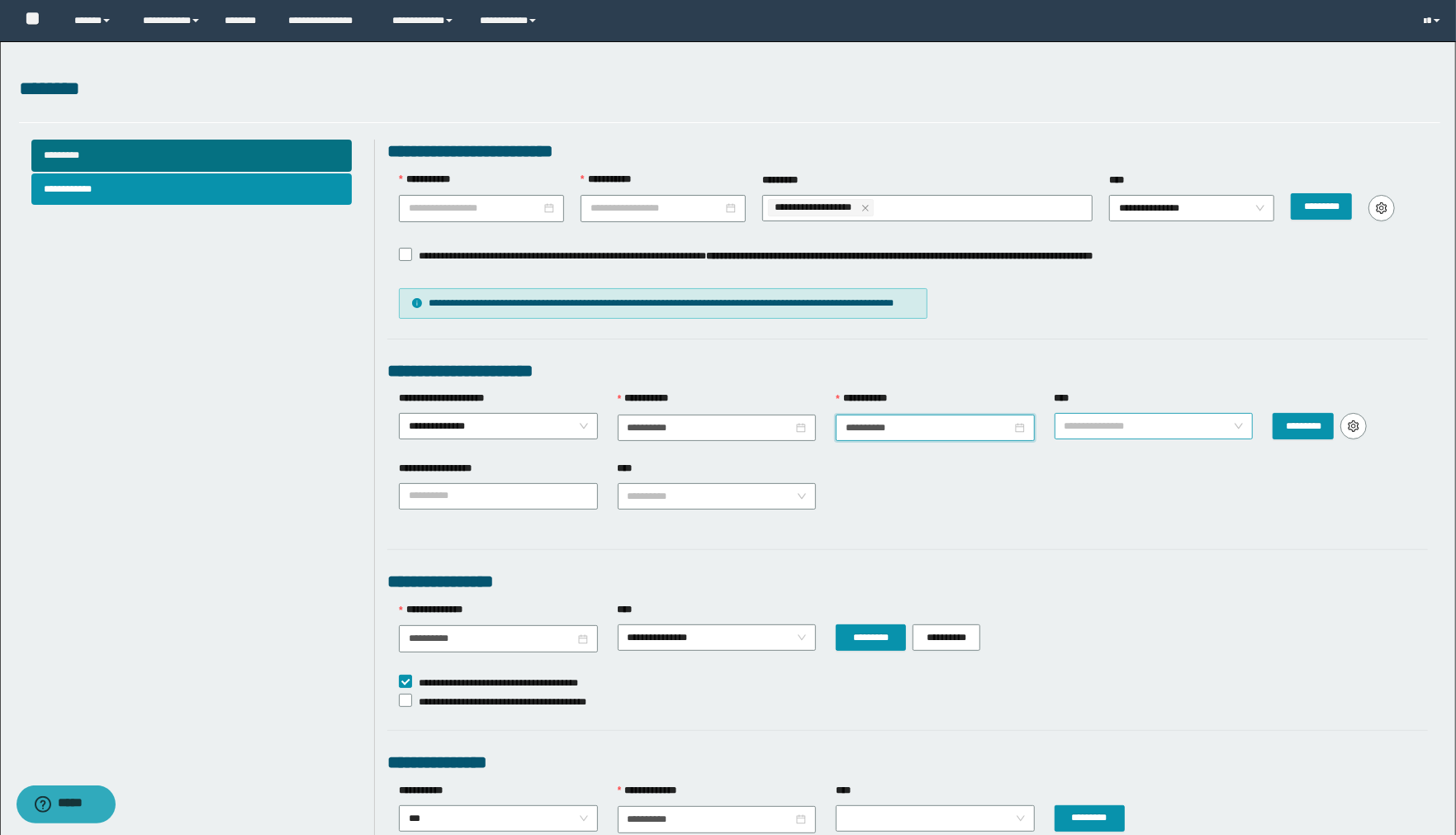 click on "**********" at bounding box center (1154, 426) 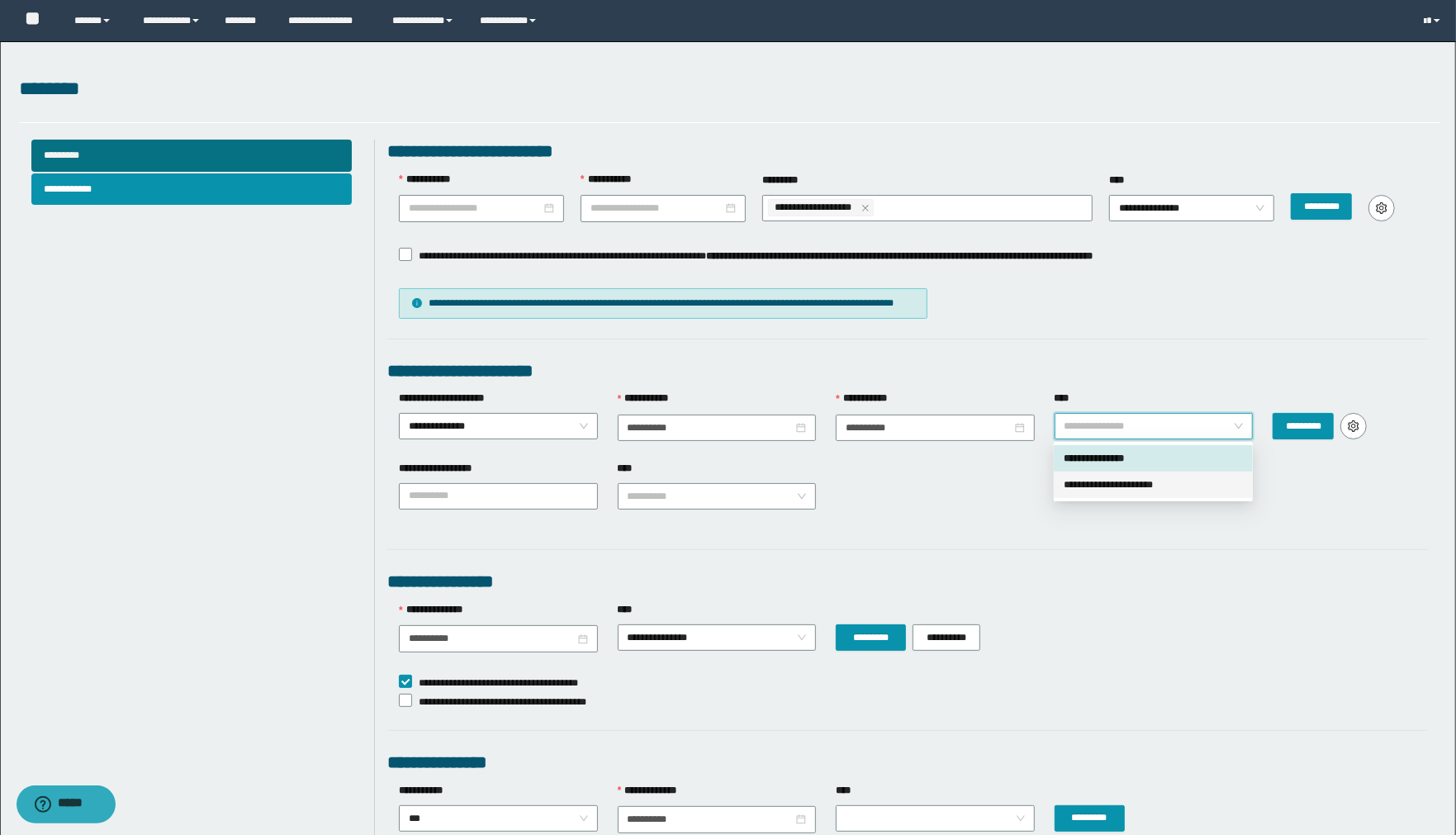 click on "**********" at bounding box center [1153, 485] 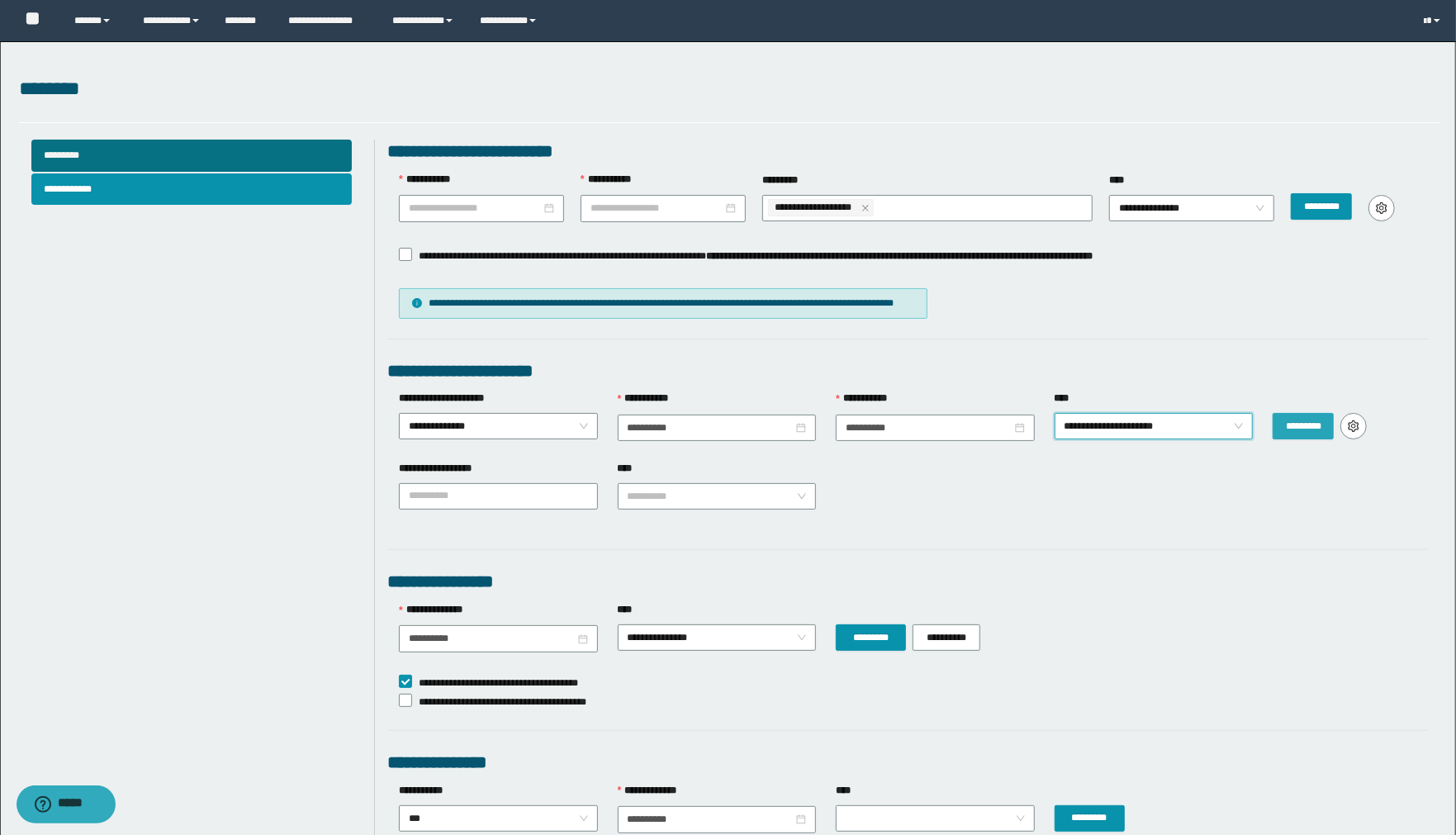 click on "*********" at bounding box center [1303, 426] 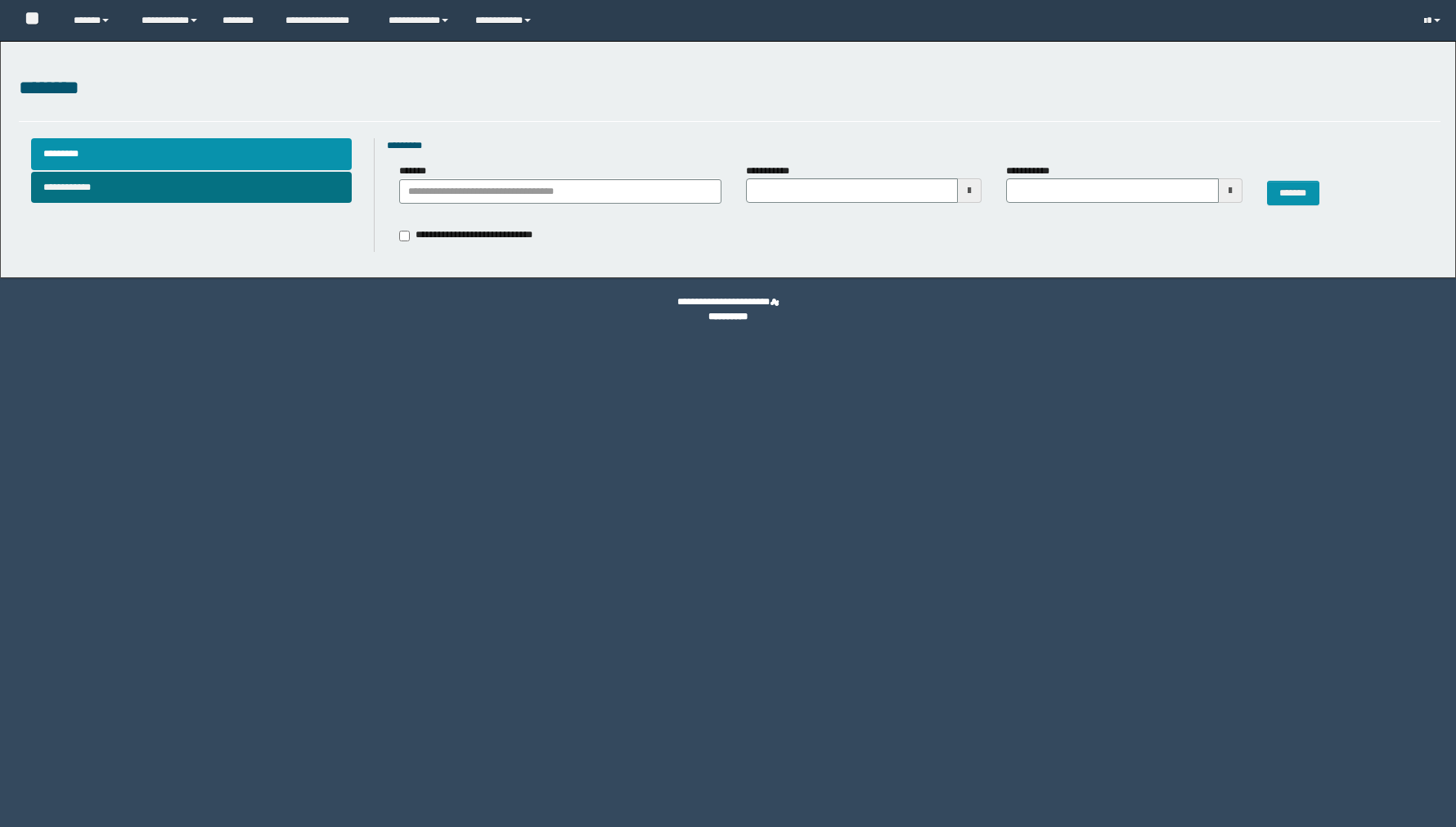 scroll, scrollTop: 0, scrollLeft: 0, axis: both 